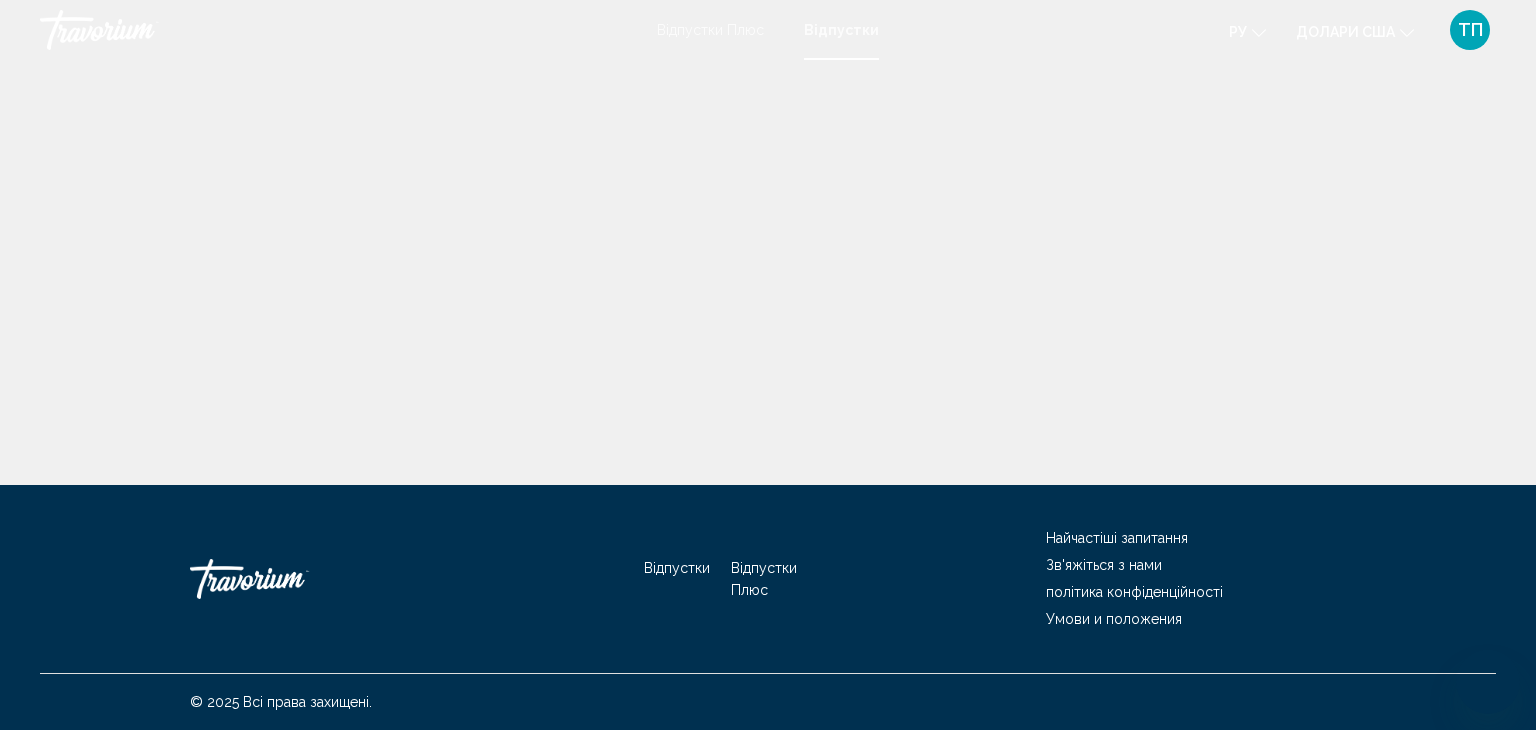 scroll, scrollTop: 0, scrollLeft: 0, axis: both 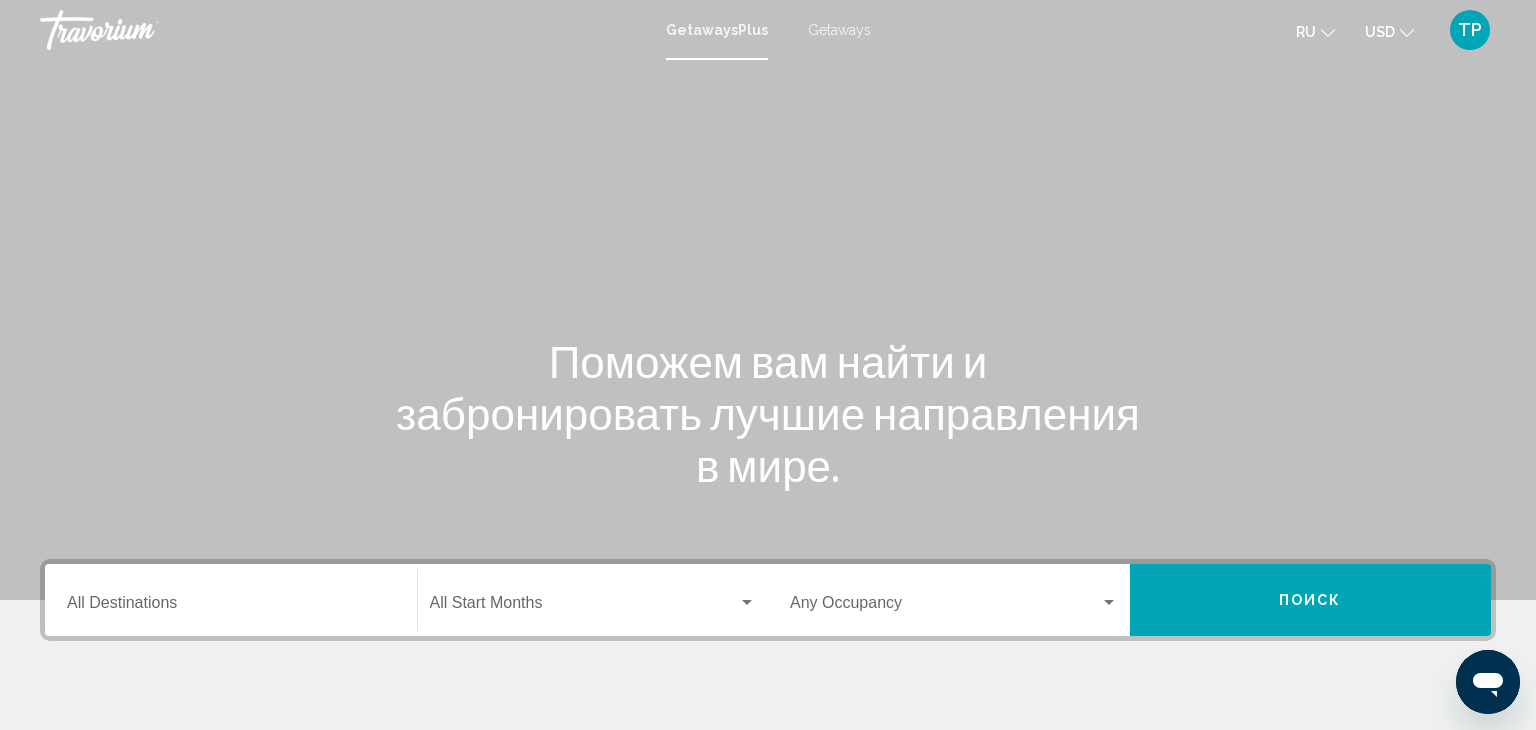click on "Destination All Destinations" at bounding box center [231, 600] 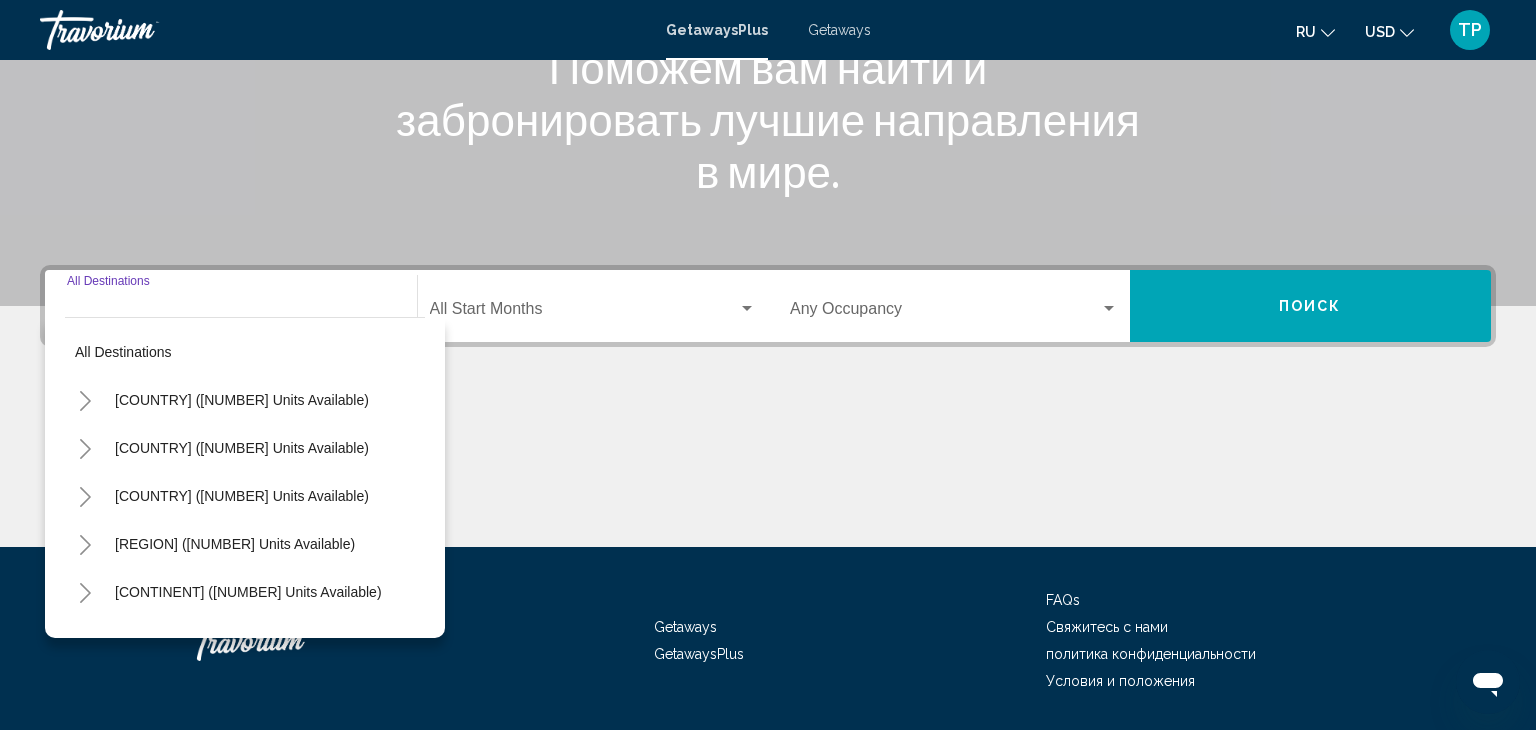 scroll, scrollTop: 356, scrollLeft: 0, axis: vertical 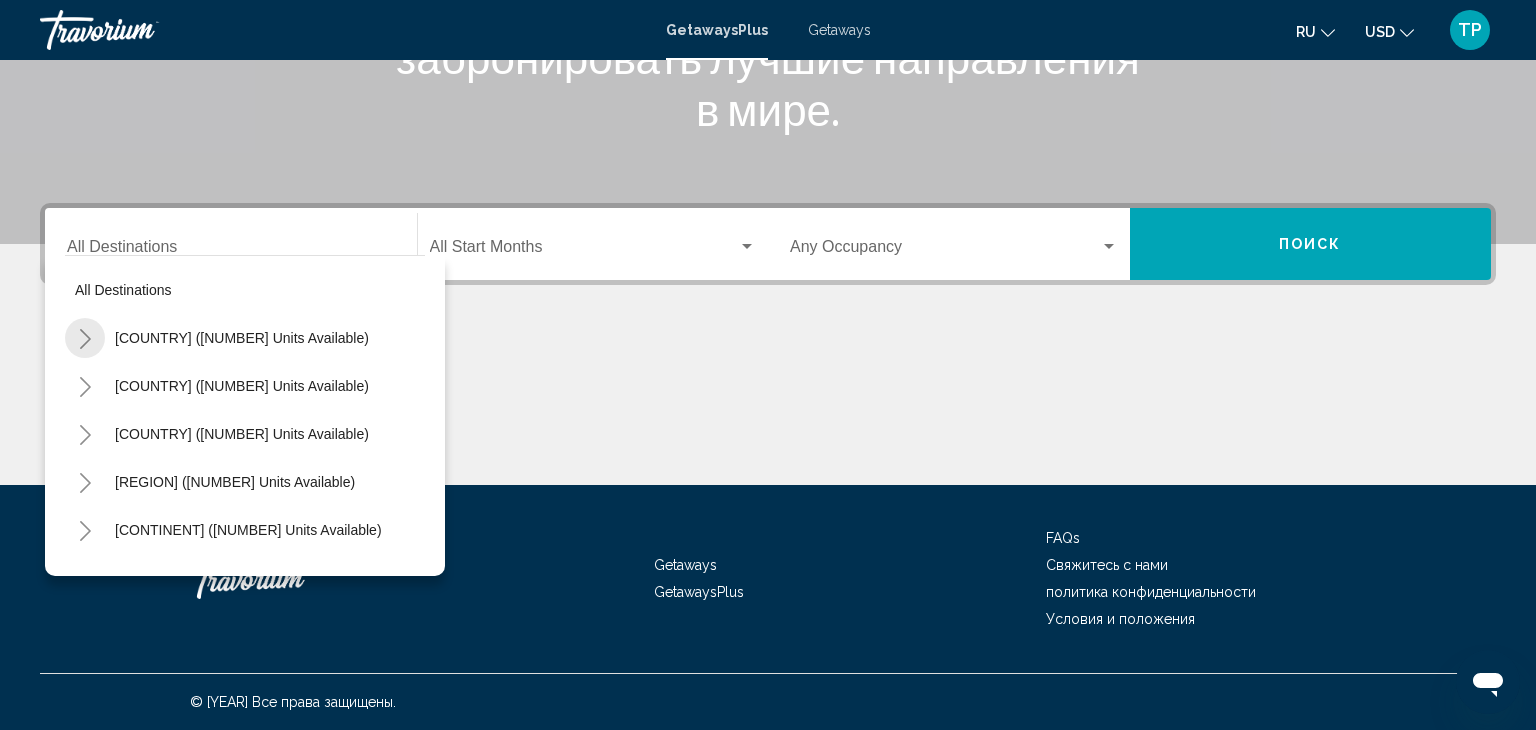 click at bounding box center [85, 339] 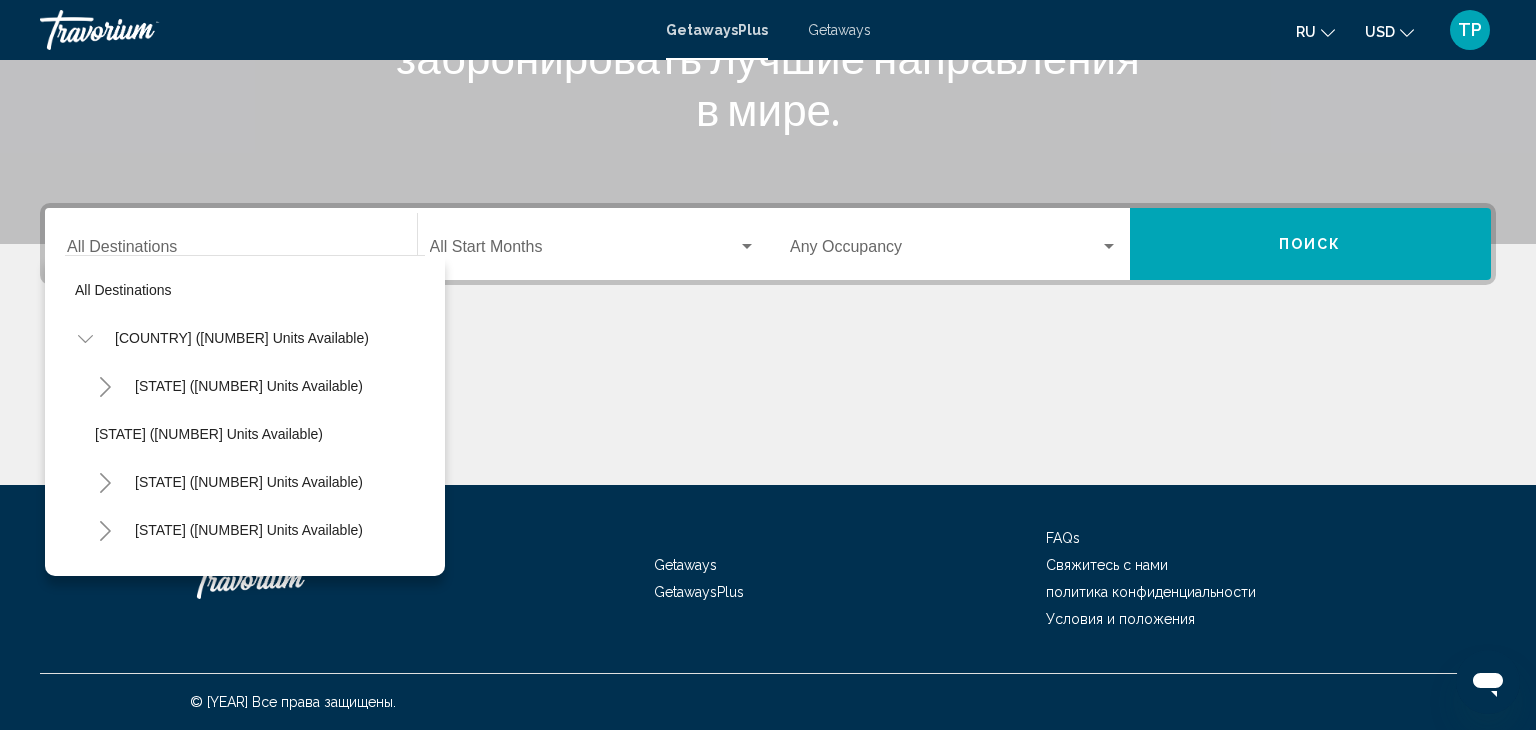 type 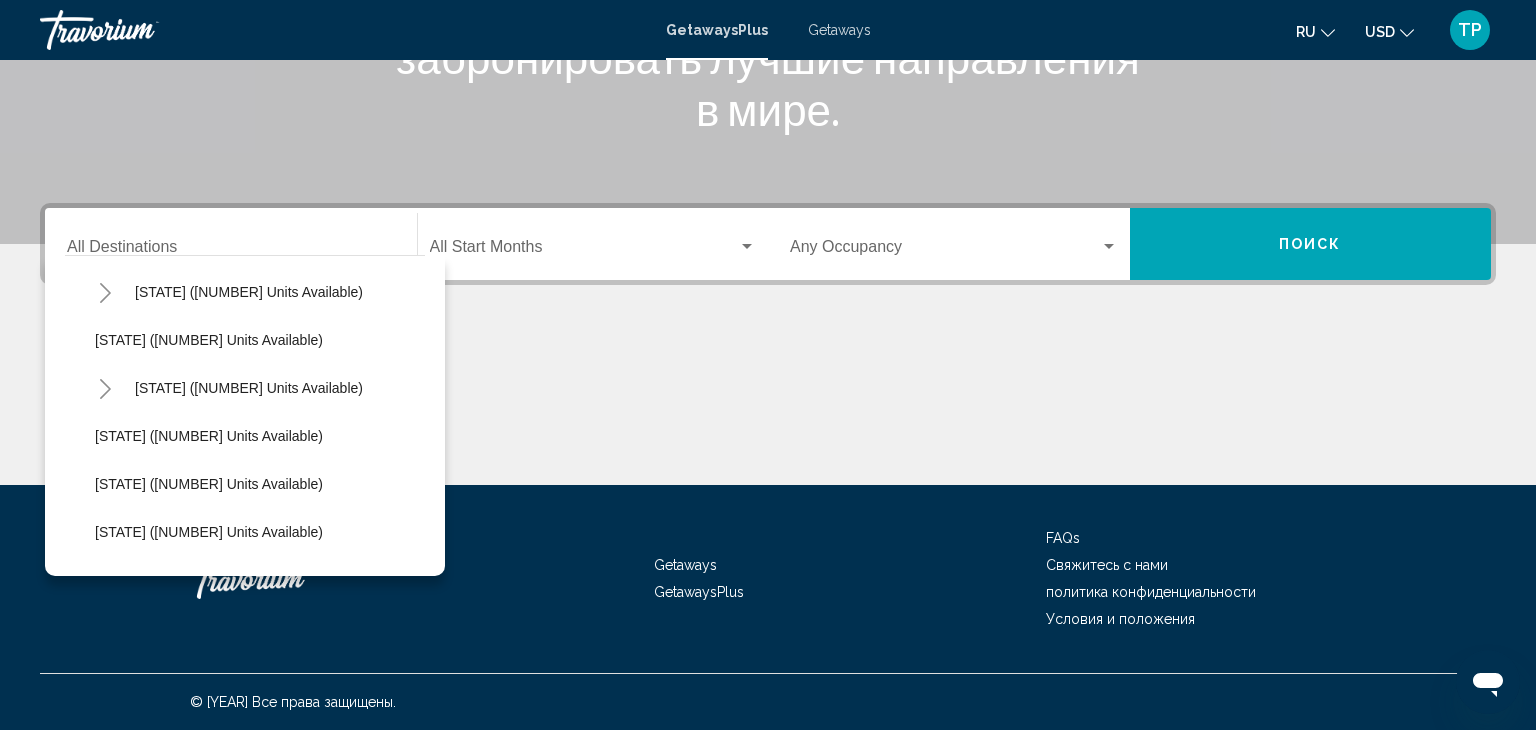 scroll, scrollTop: 240, scrollLeft: 0, axis: vertical 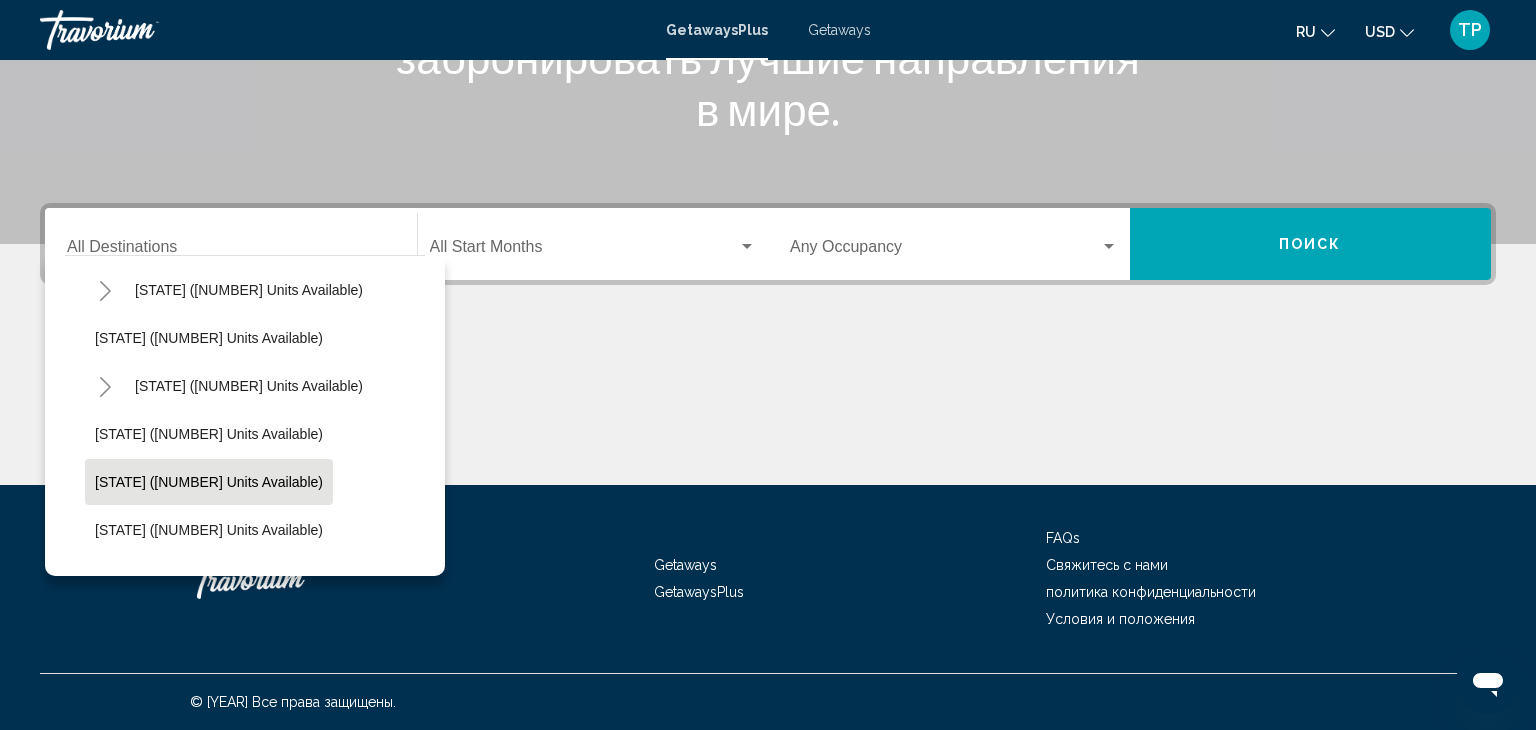 click on "[STATE] ([NUMBER] units available)" at bounding box center (209, 194) 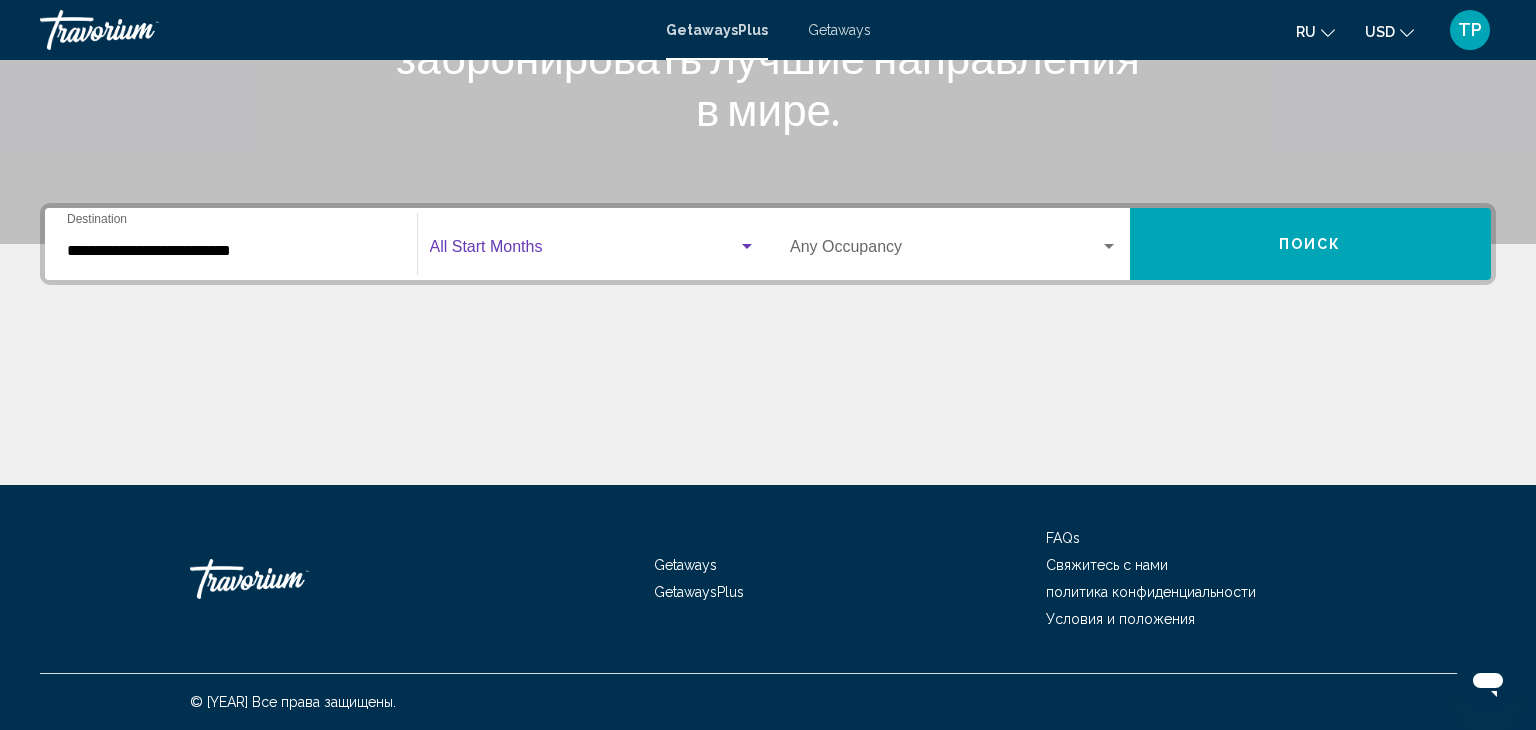 click at bounding box center (584, 251) 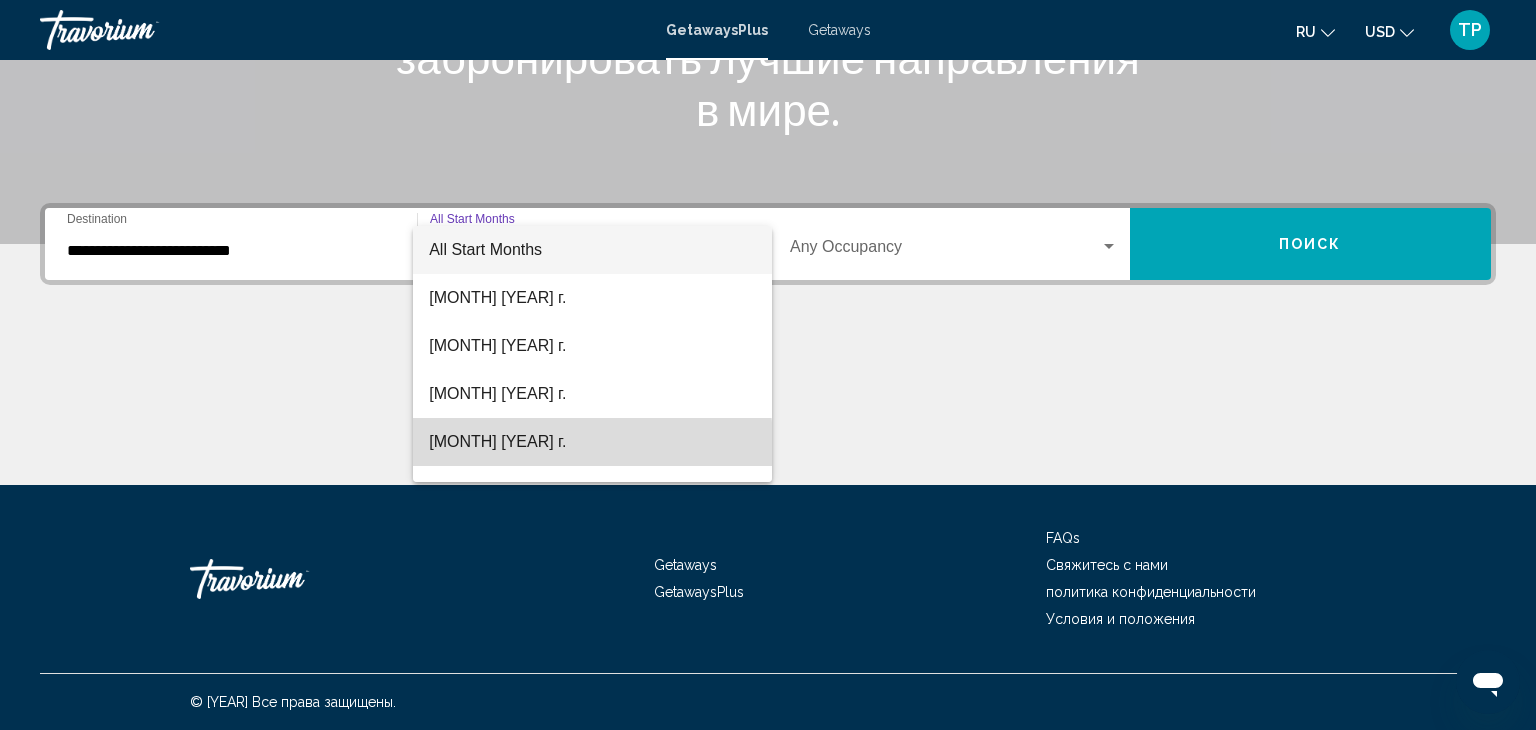 click on "[MONTH] [YEAR] г." at bounding box center (592, 442) 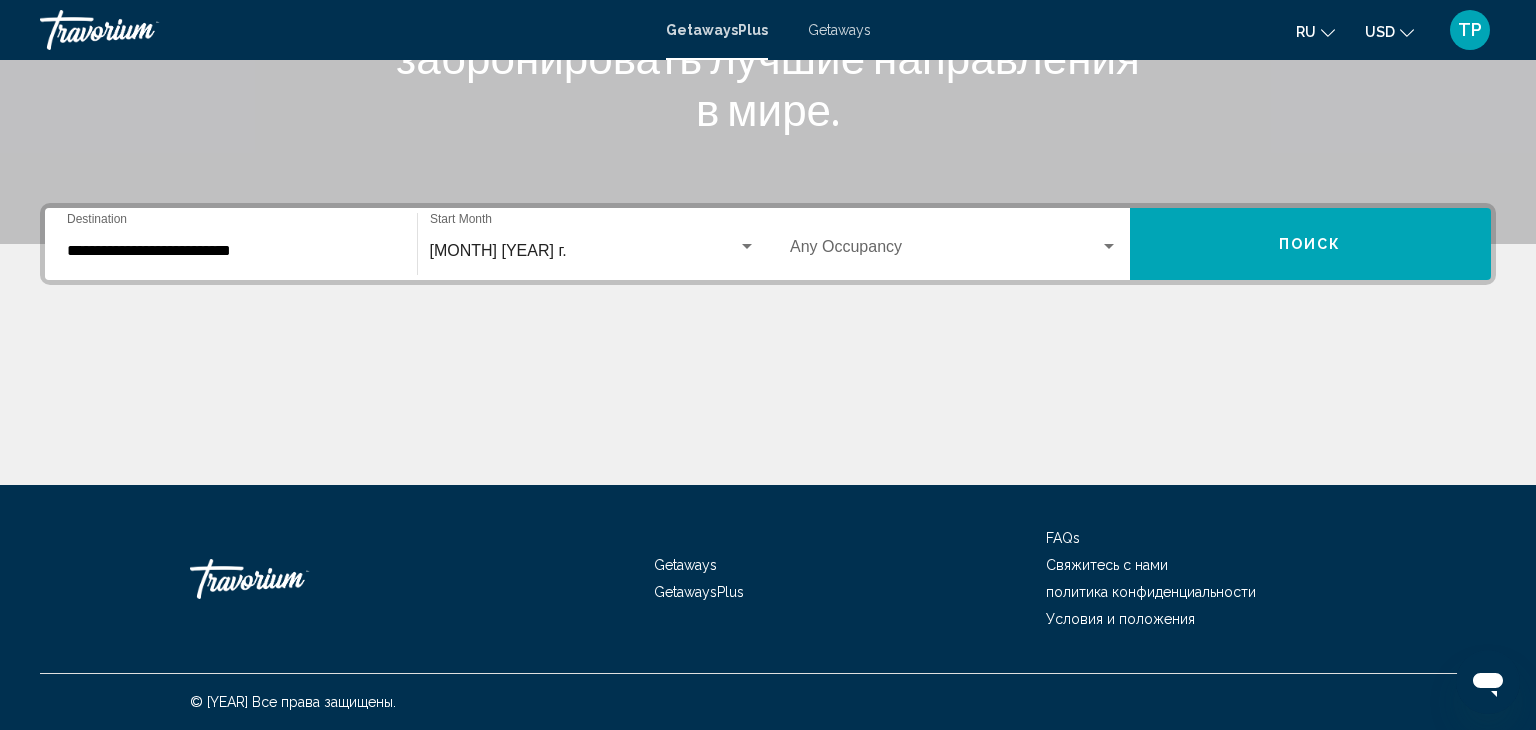click on "Occupancy Any Occupancy" at bounding box center [954, 244] 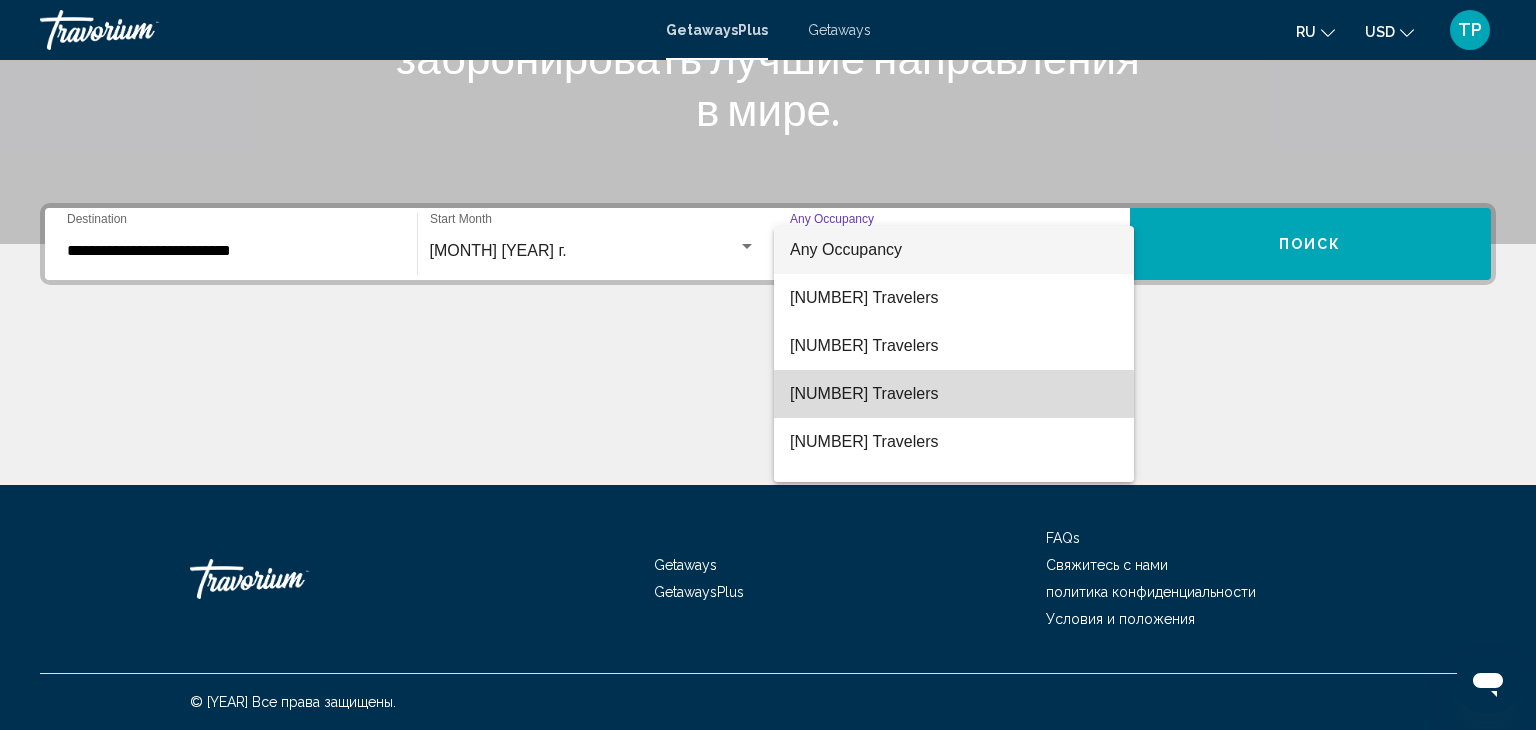 click on "[NUMBER] Travelers" at bounding box center [954, 394] 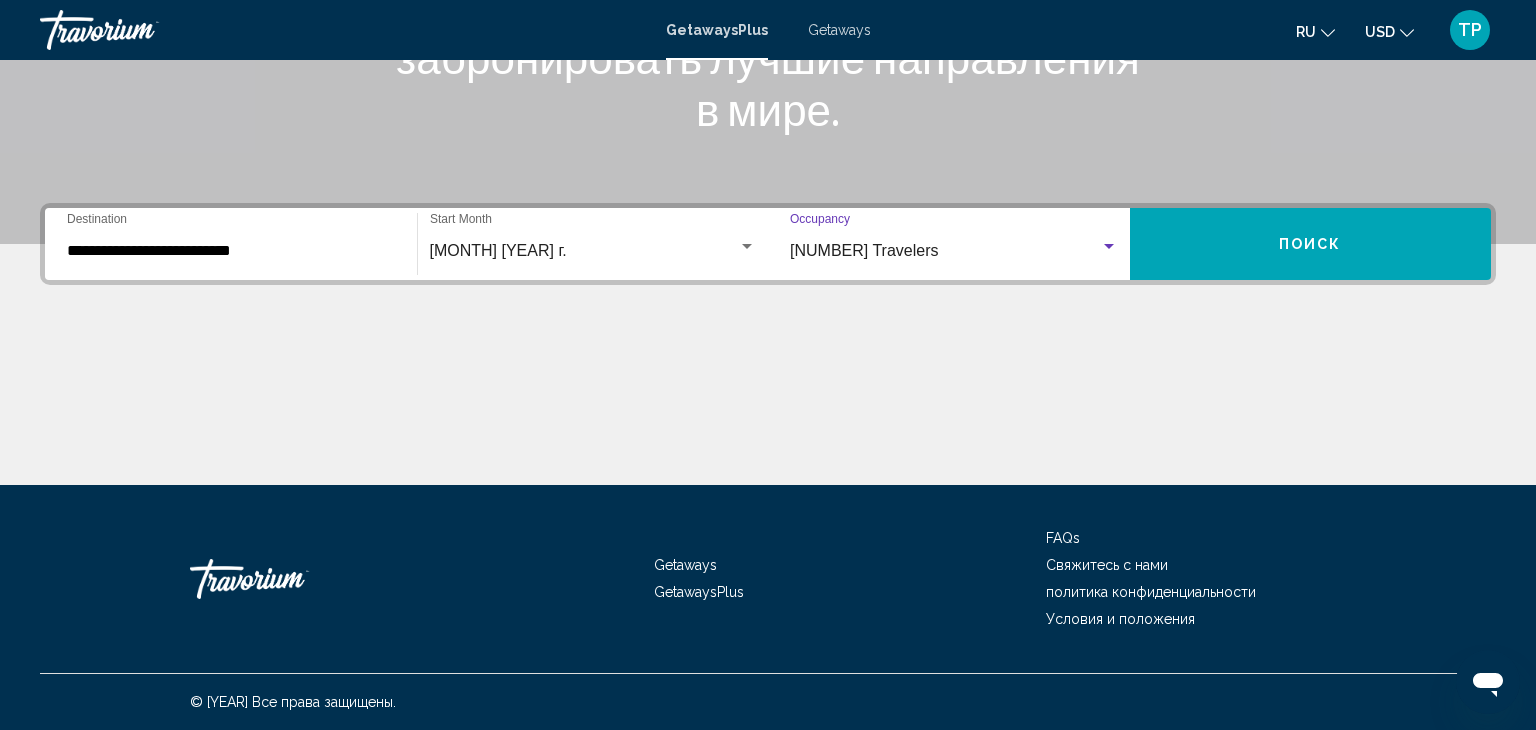 click on "Поиск" at bounding box center (1311, 244) 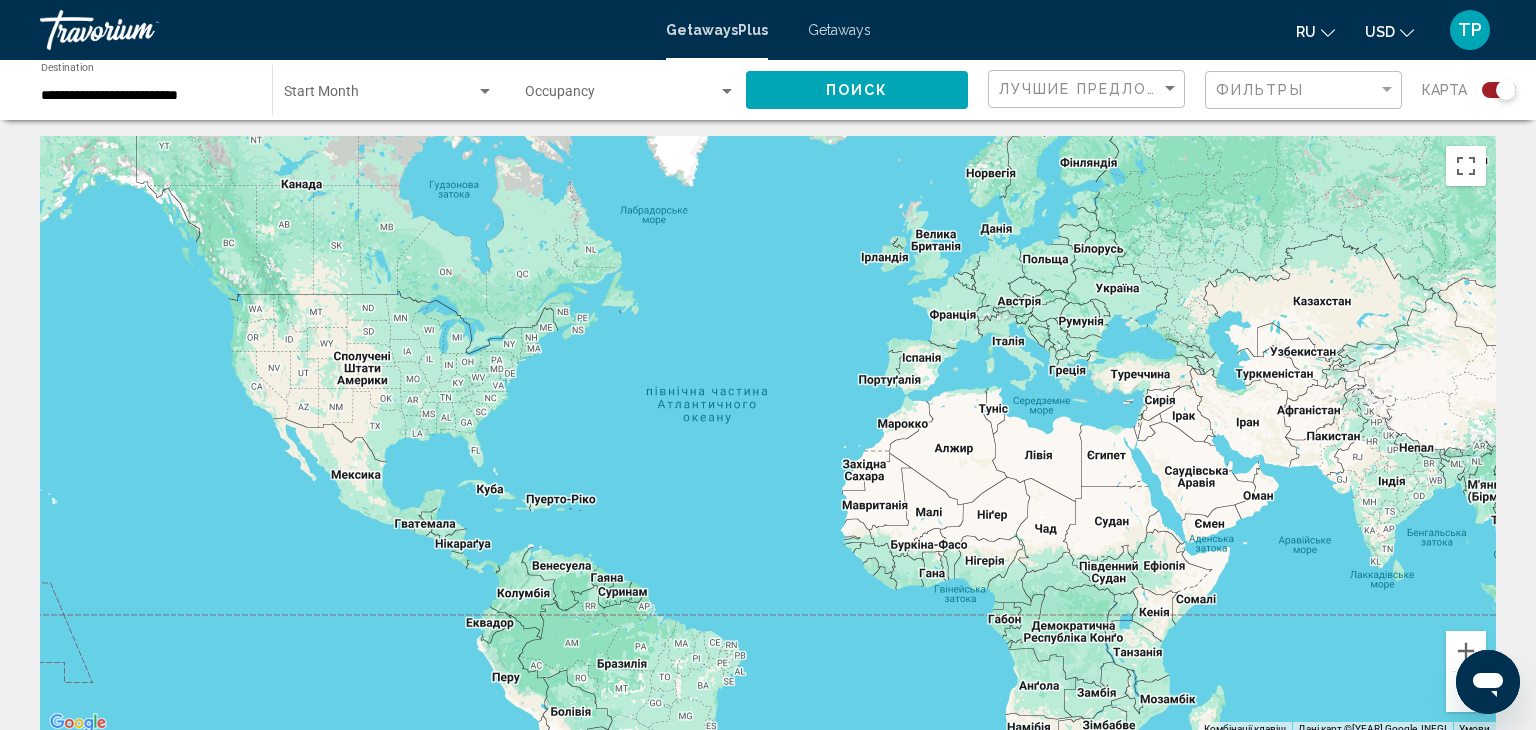 scroll, scrollTop: 0, scrollLeft: 0, axis: both 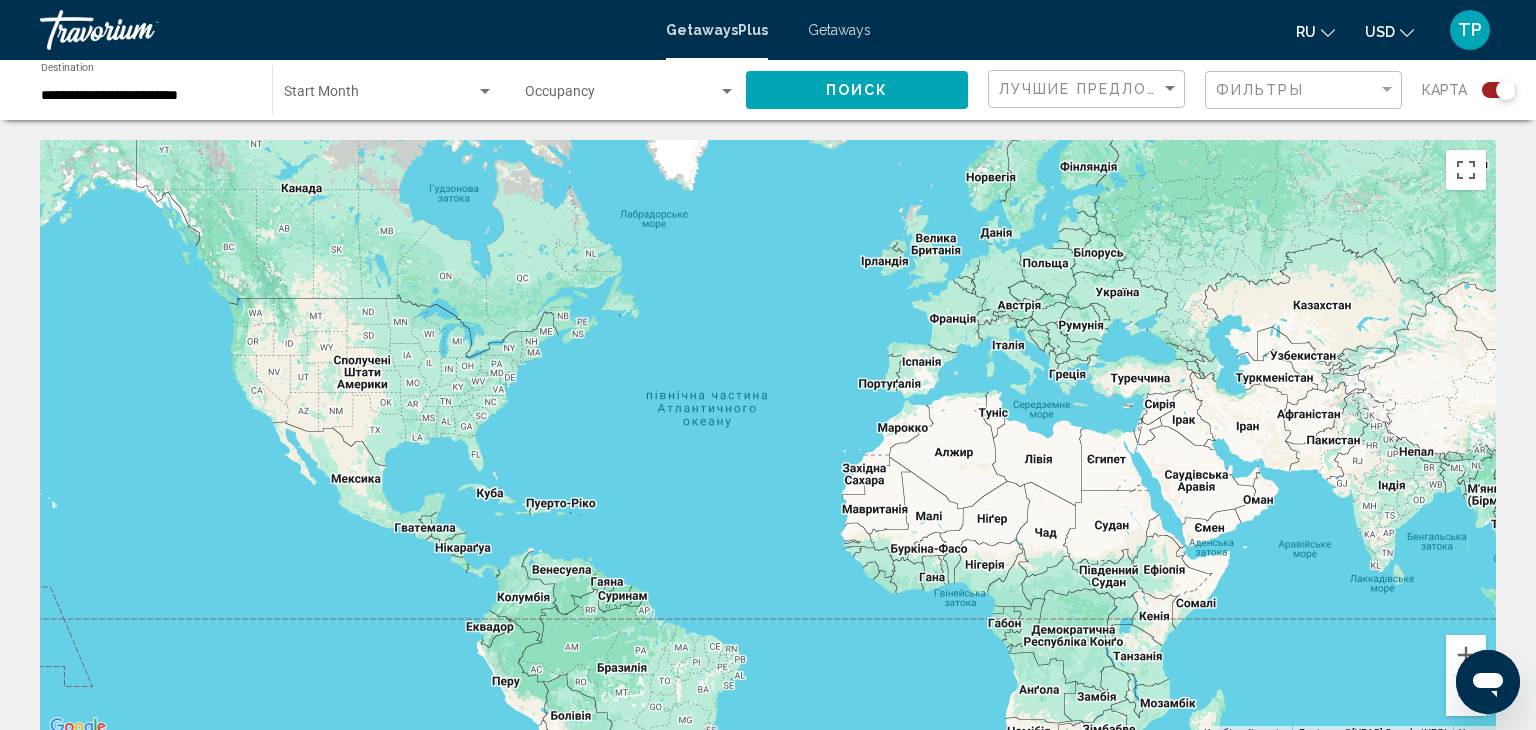 click on "Getaways Plus Getaways ru
English Español Français Italiano Português русский USD
USD ($) MXN (Mex$) CAD (Can$) GBP (£) EUR (€) AUD (A$) NZD (NZ$) CNY (CN¥) TP Авторизоваться" at bounding box center [768, 30] 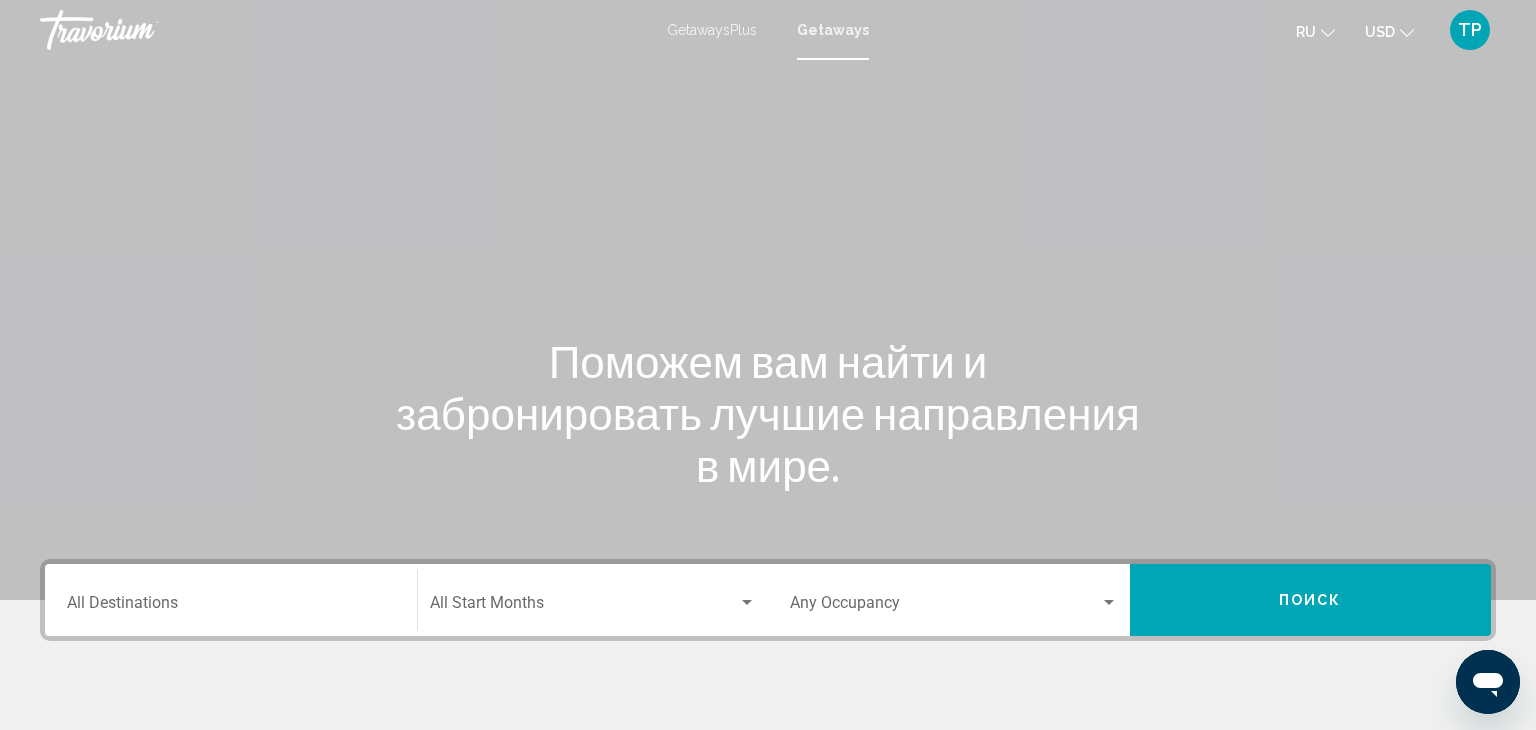 click on "Destination All Destinations" at bounding box center [231, 607] 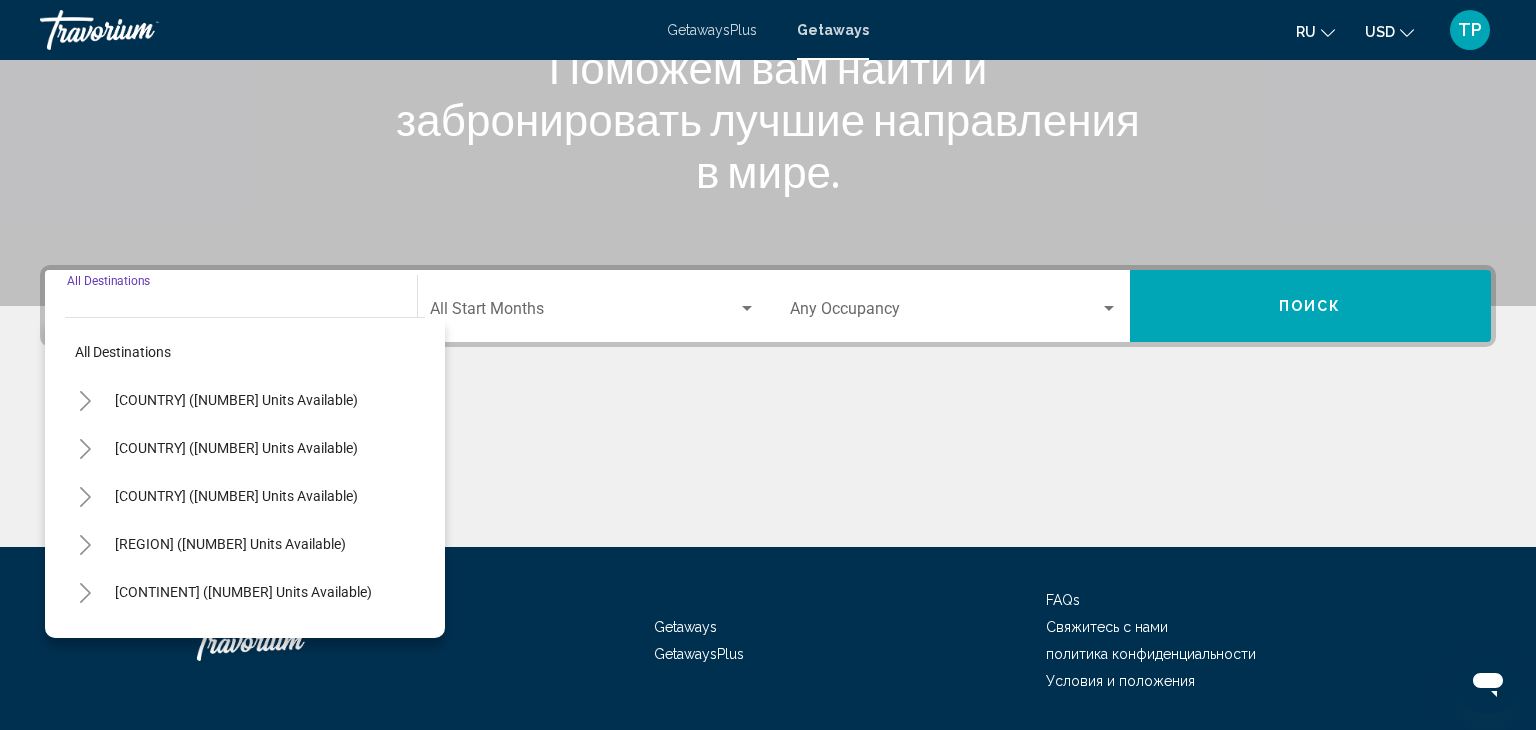 scroll, scrollTop: 356, scrollLeft: 0, axis: vertical 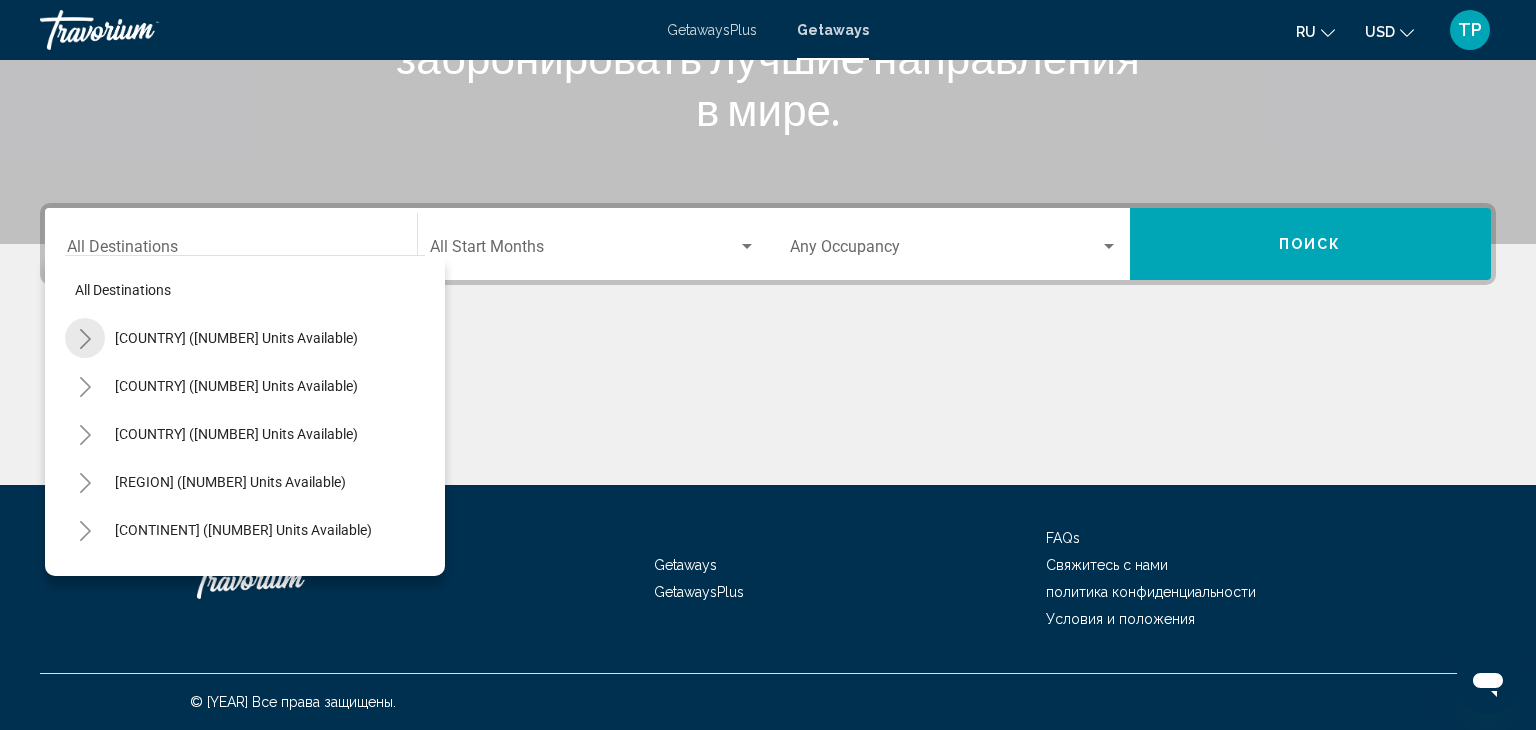 click at bounding box center (85, 339) 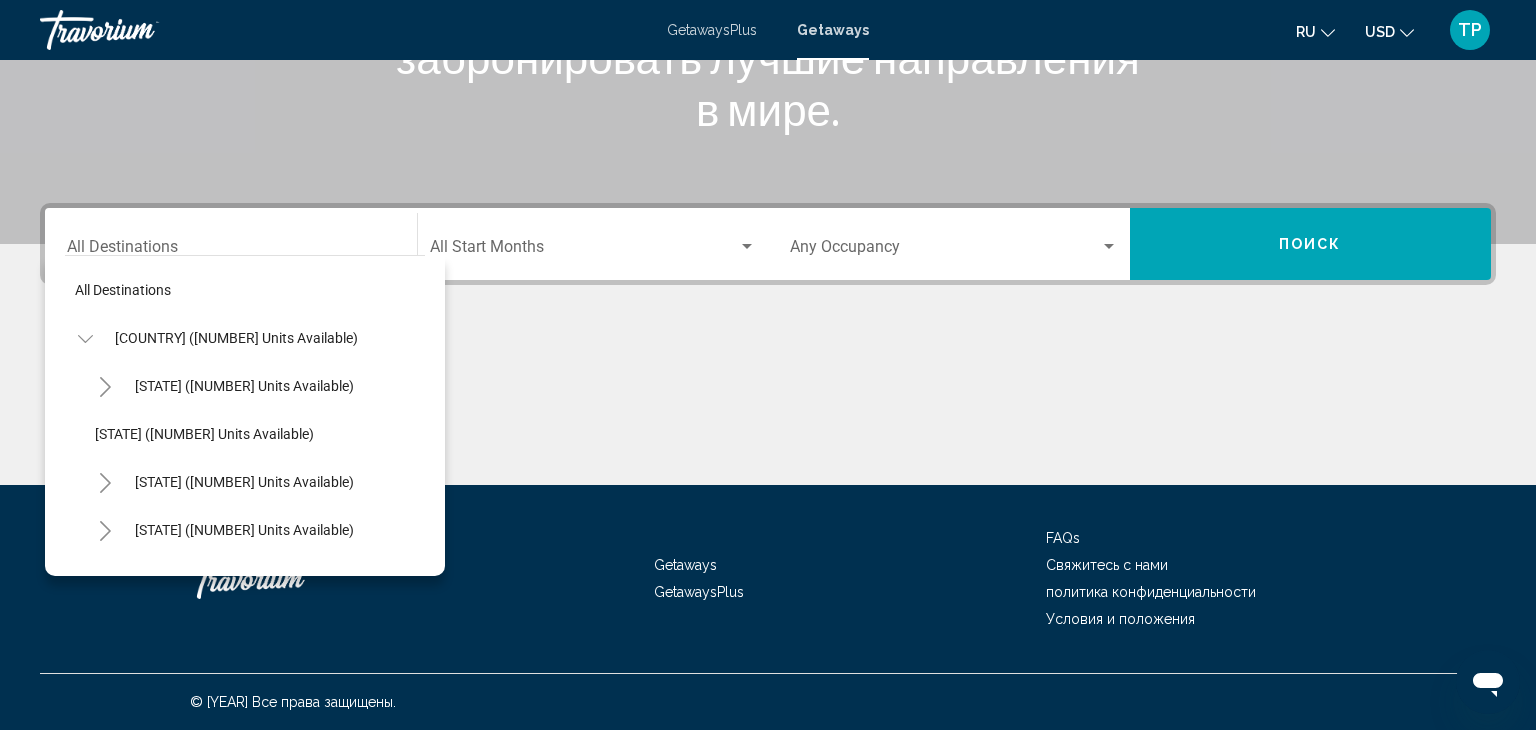 type 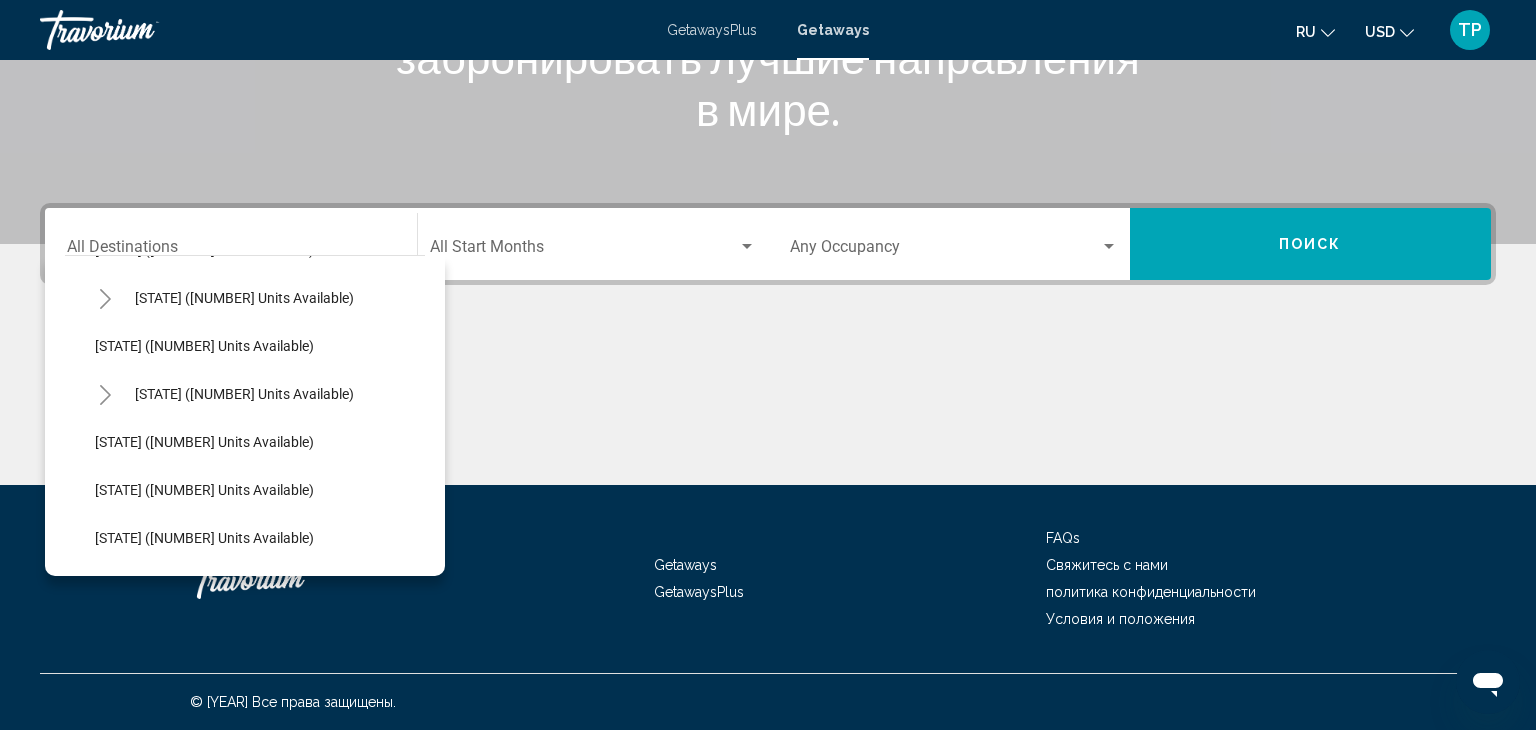 scroll, scrollTop: 400, scrollLeft: 0, axis: vertical 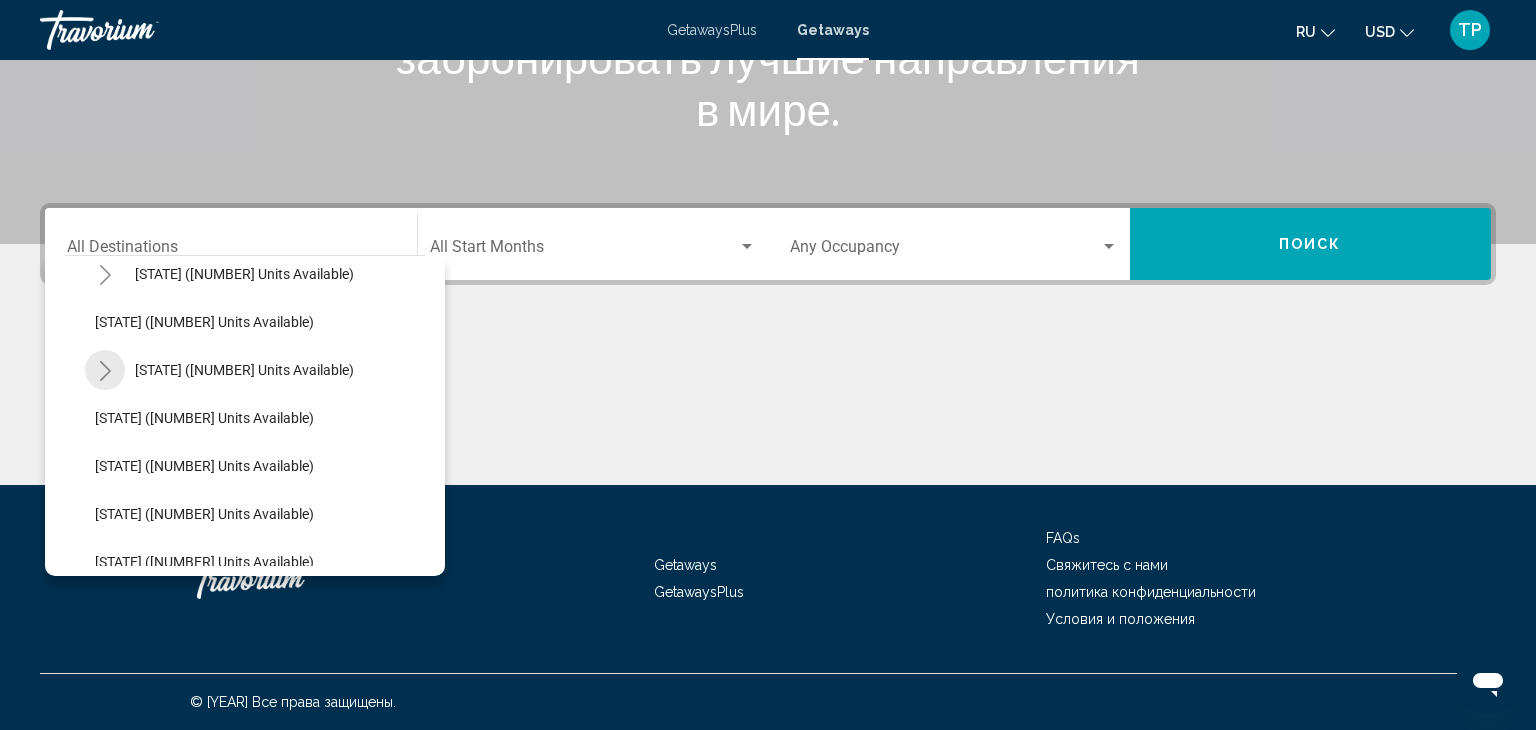 click at bounding box center [105, 371] 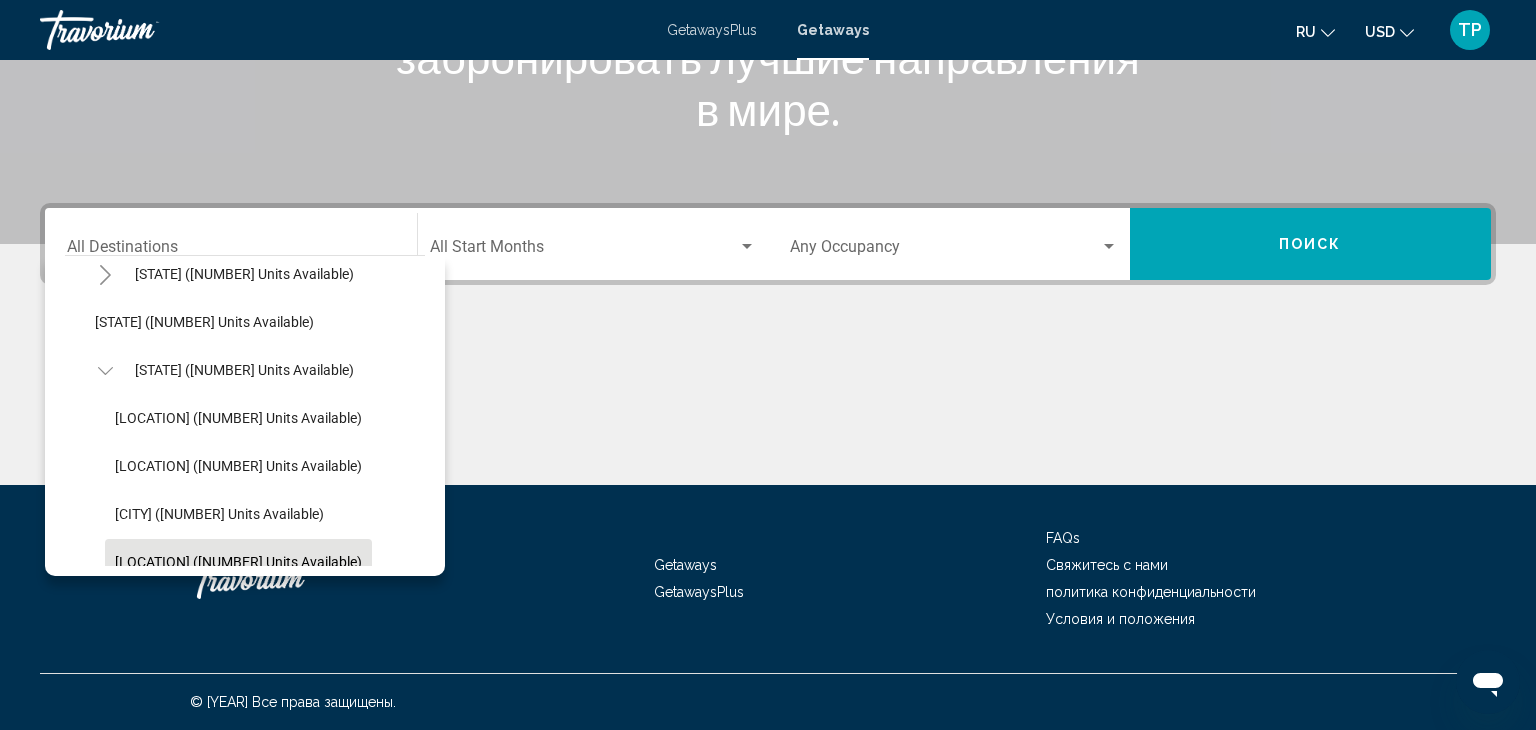 click on "[LOCATION] ([NUMBER] units available)" at bounding box center (238, 418) 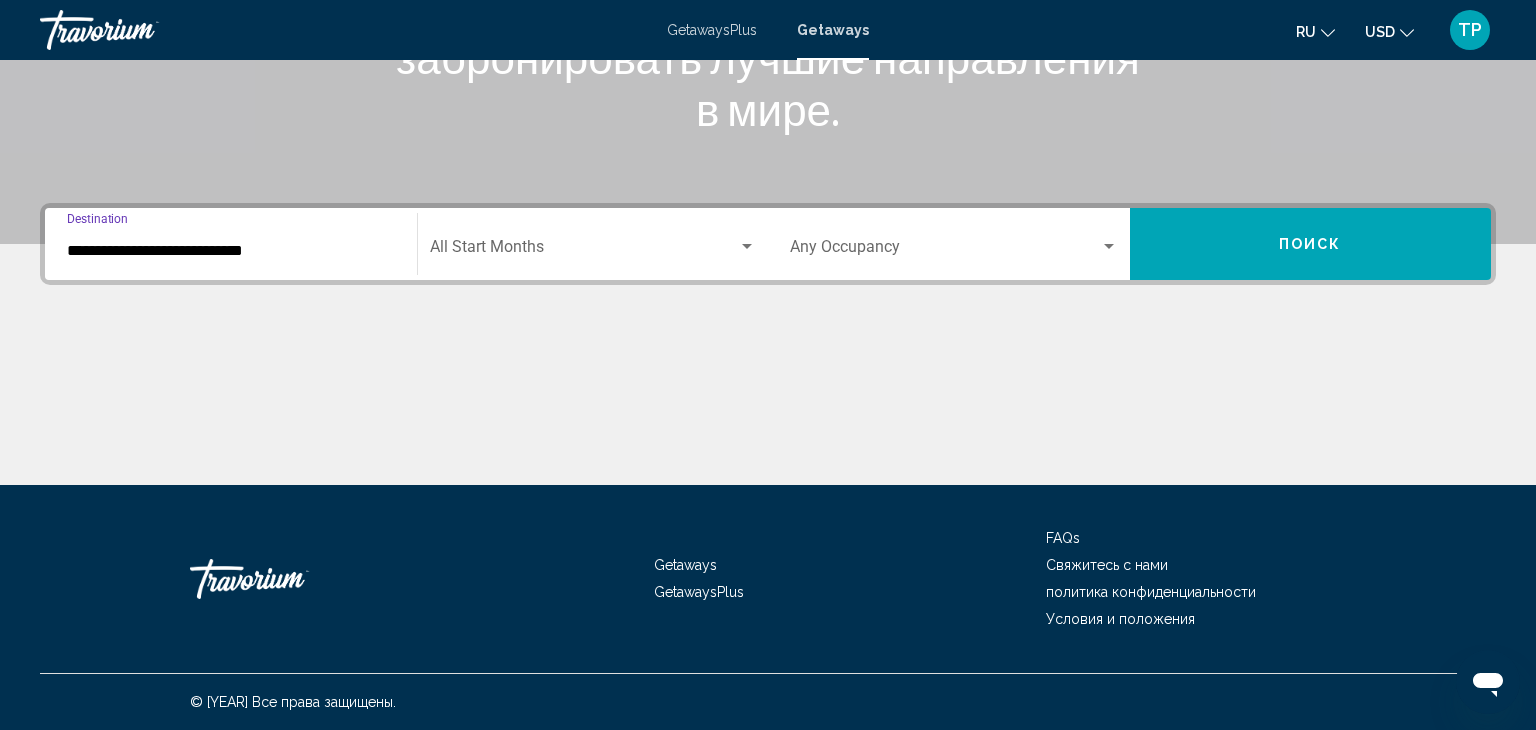 click on "Start Month All Start Months" at bounding box center (593, 244) 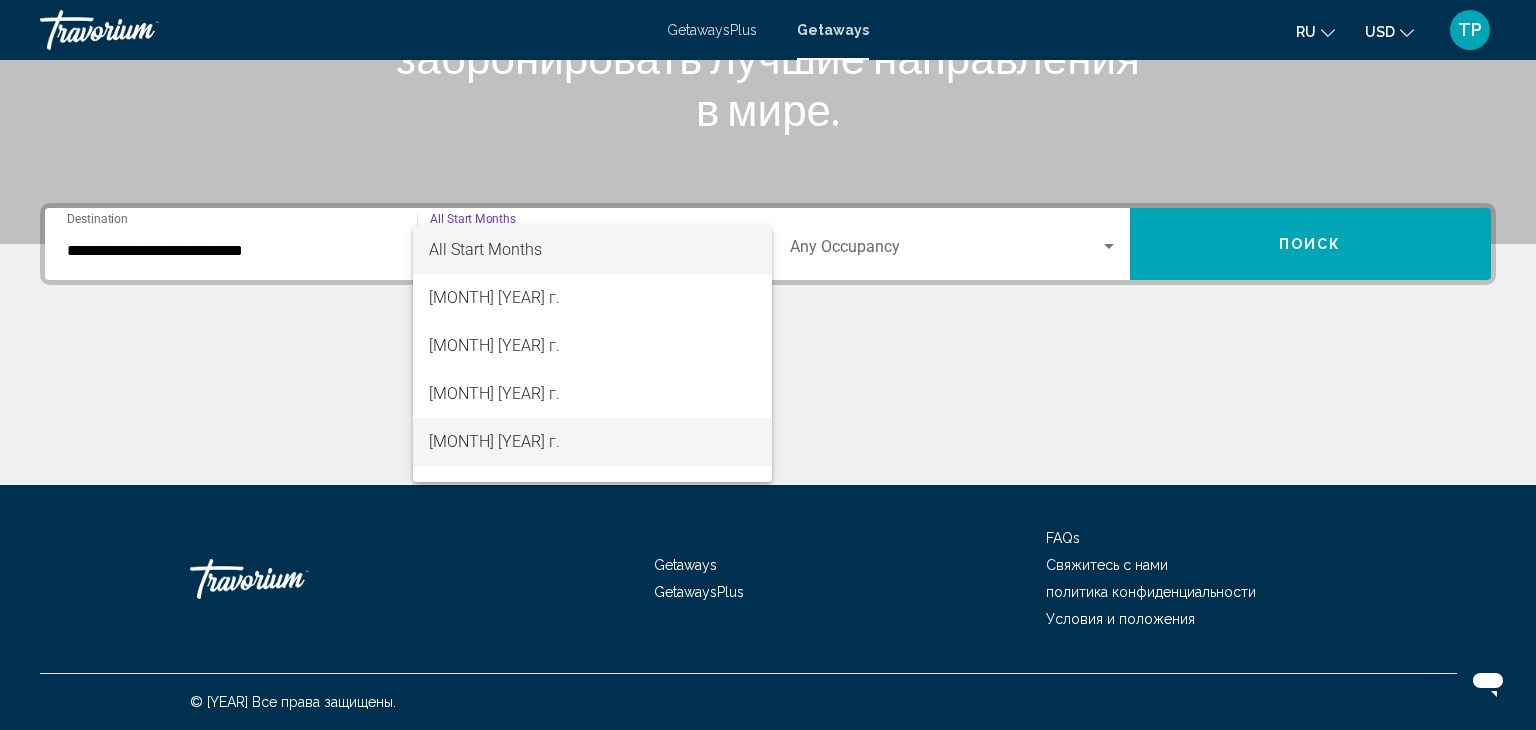 click on "[MONTH] [YEAR] г." at bounding box center (592, 442) 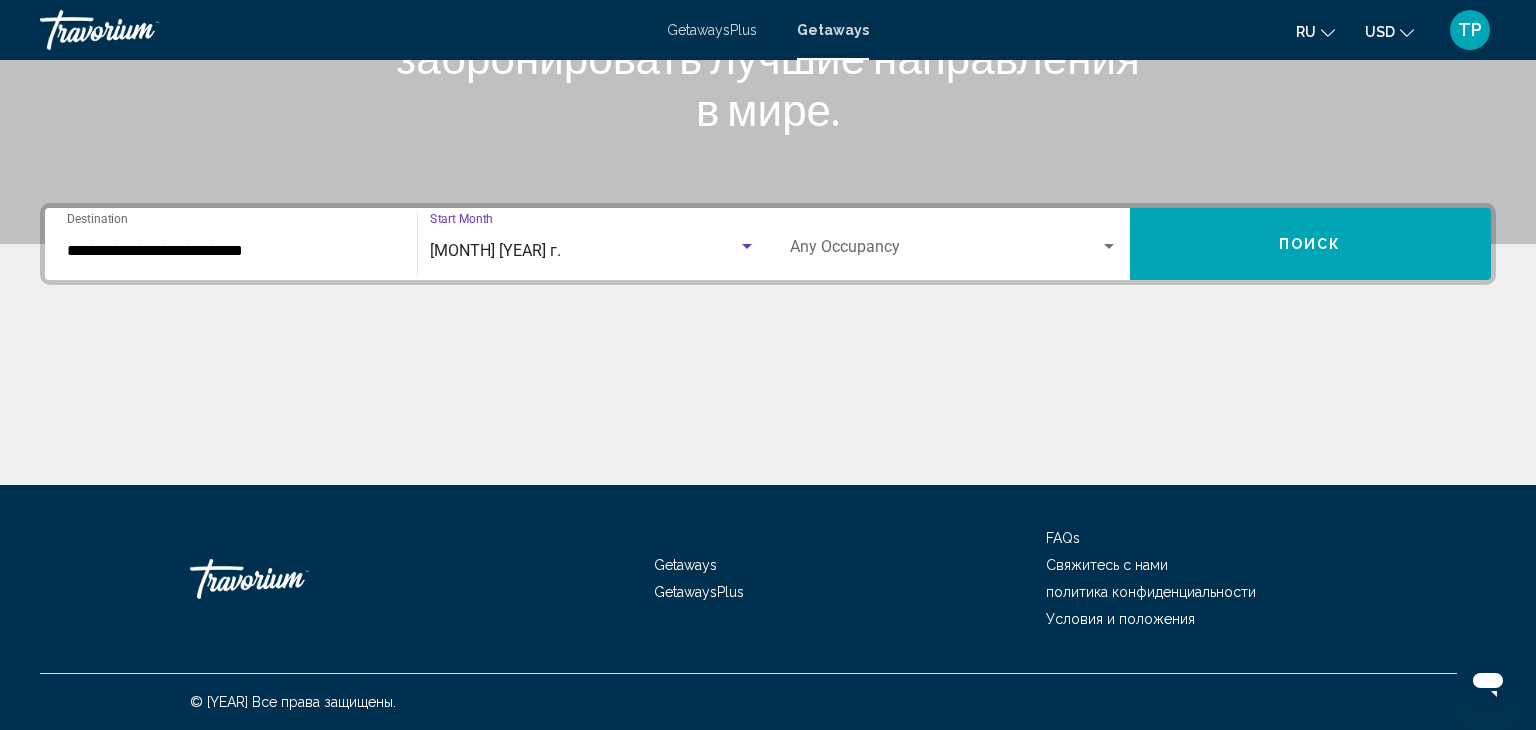 click at bounding box center (945, 251) 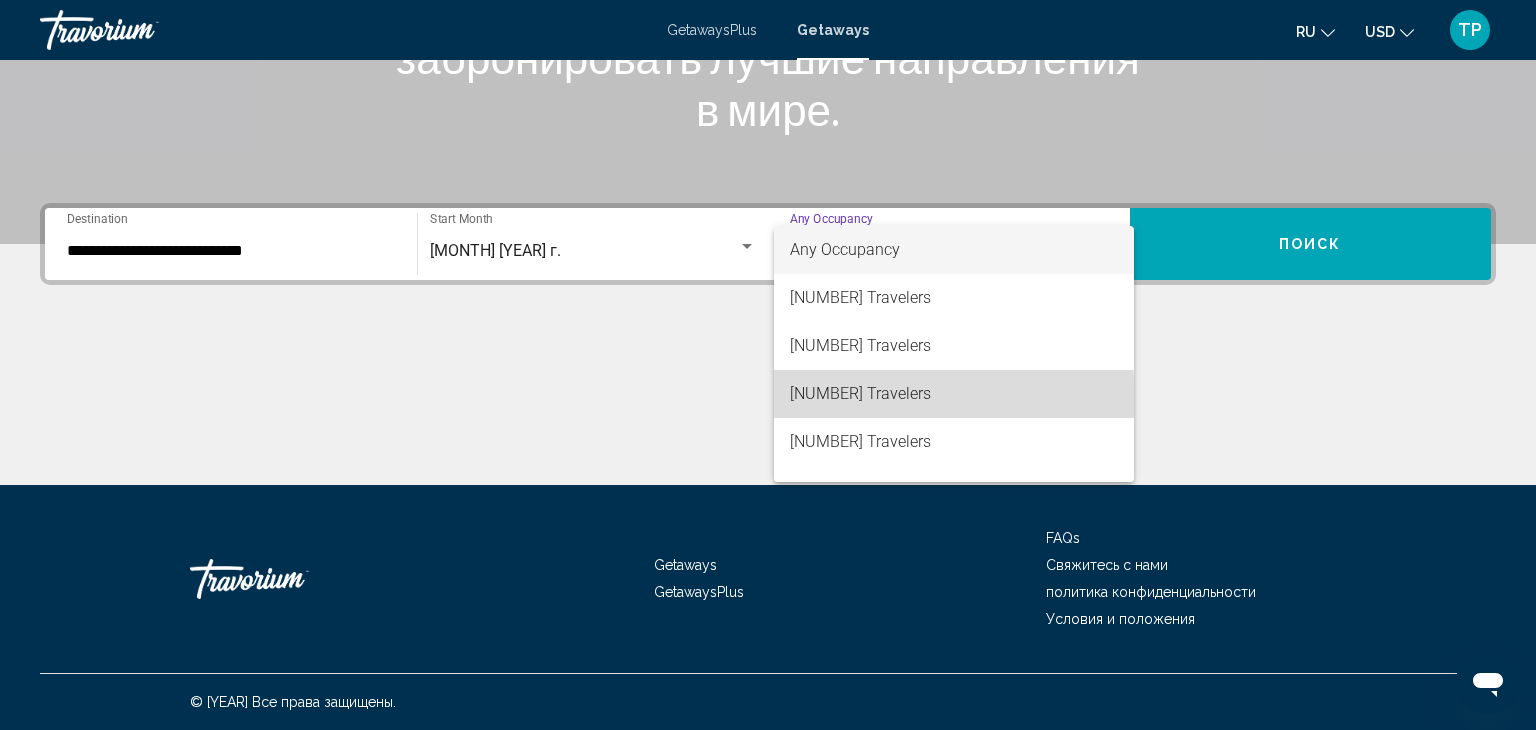 click on "[NUMBER] Travelers" at bounding box center (954, 394) 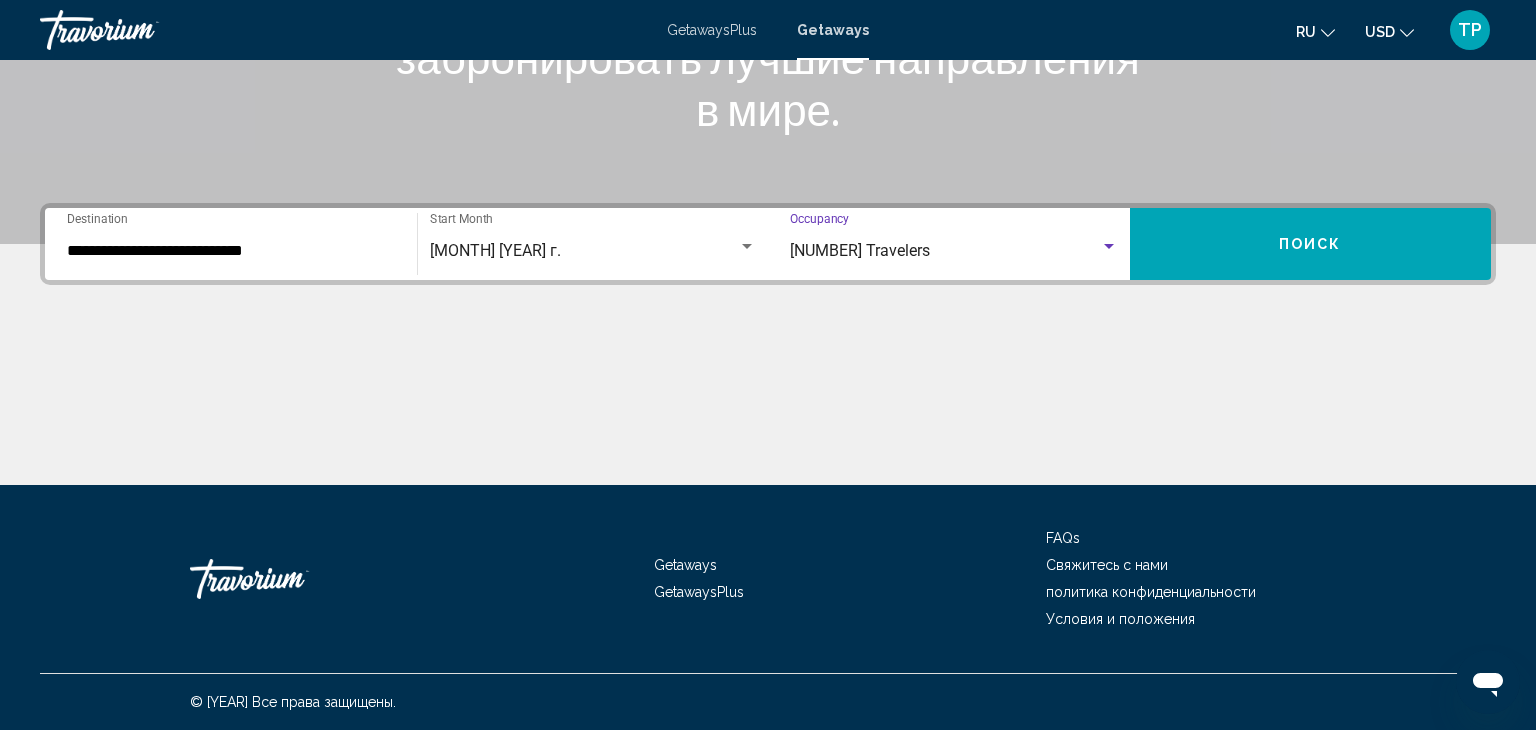 click on "Поиск" at bounding box center [1311, 244] 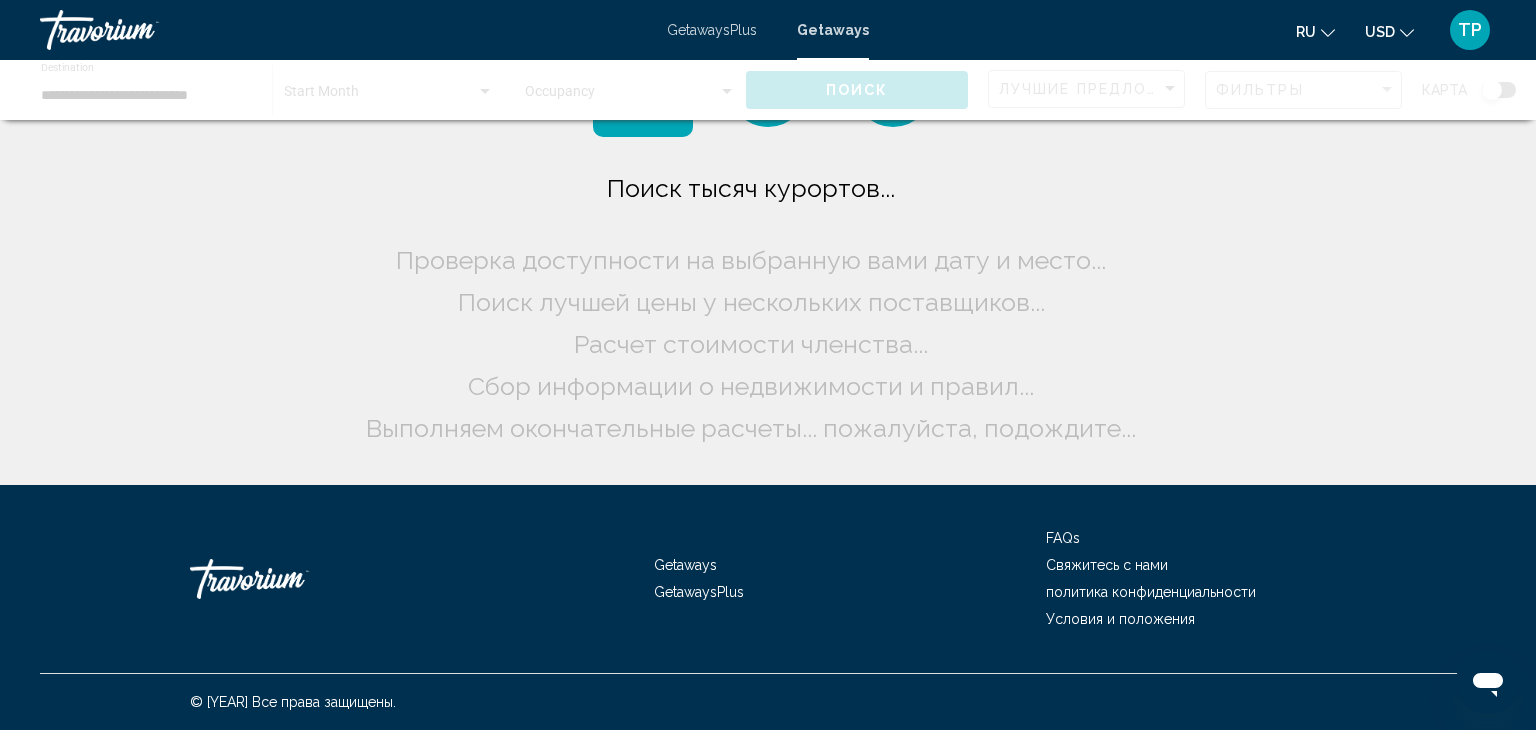 scroll, scrollTop: 0, scrollLeft: 0, axis: both 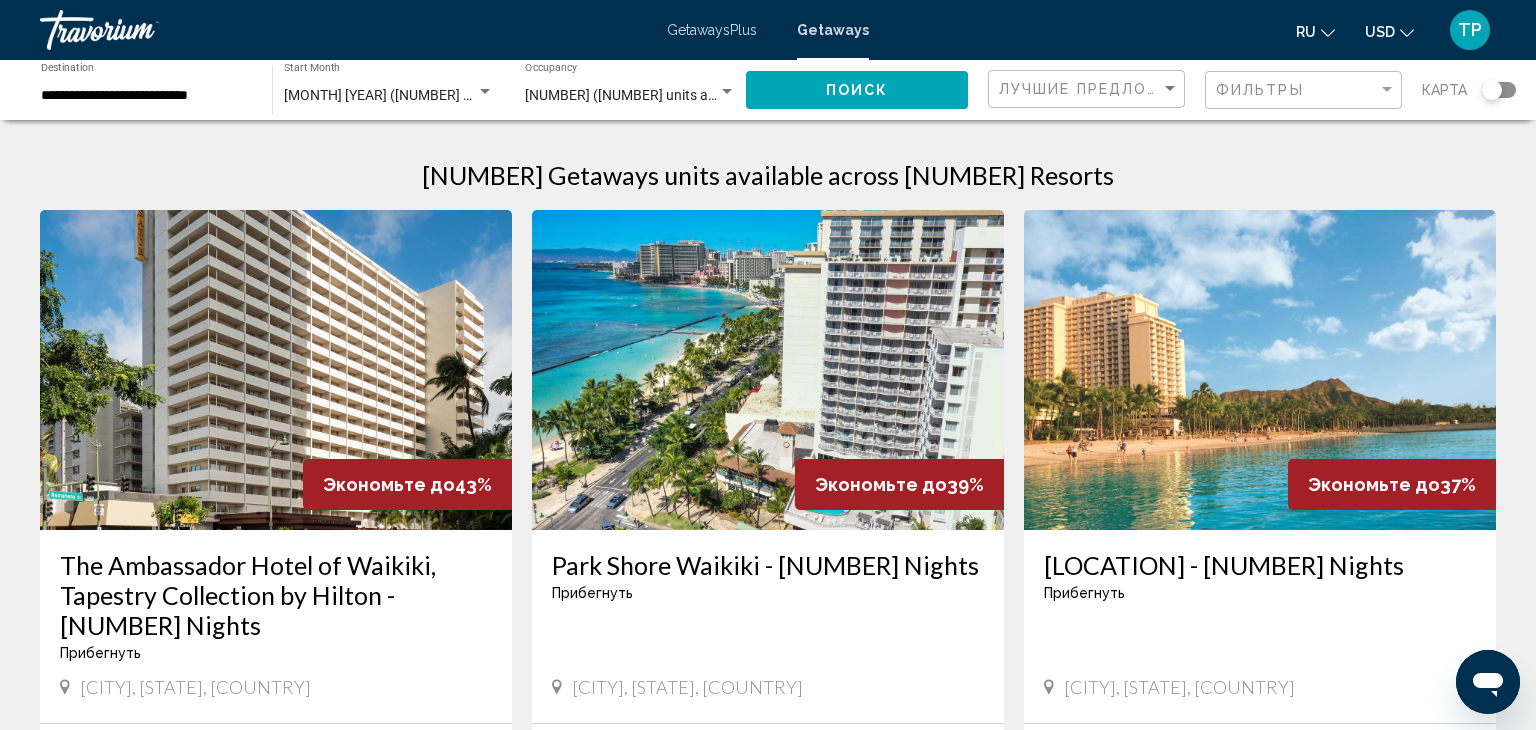 click at bounding box center (1260, 370) 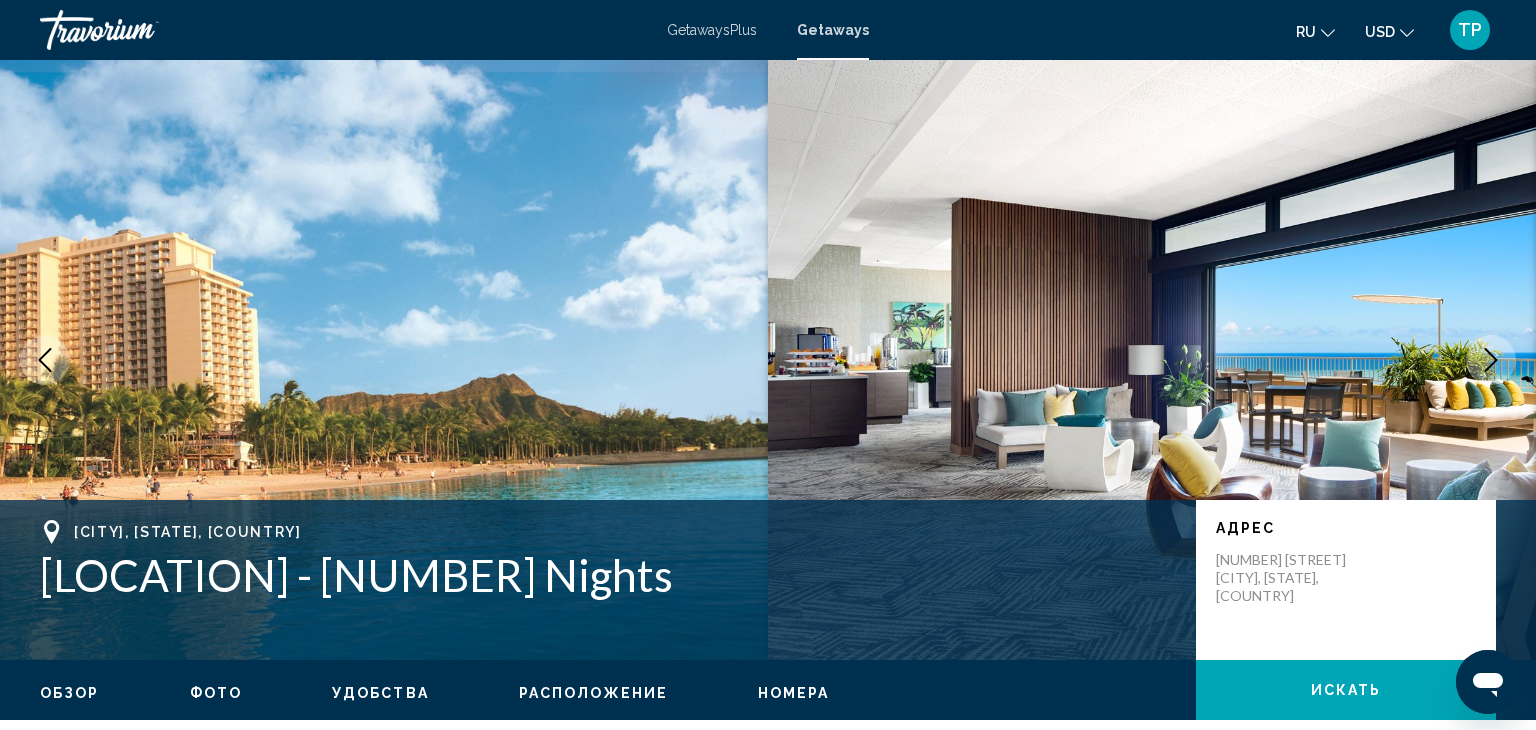 type 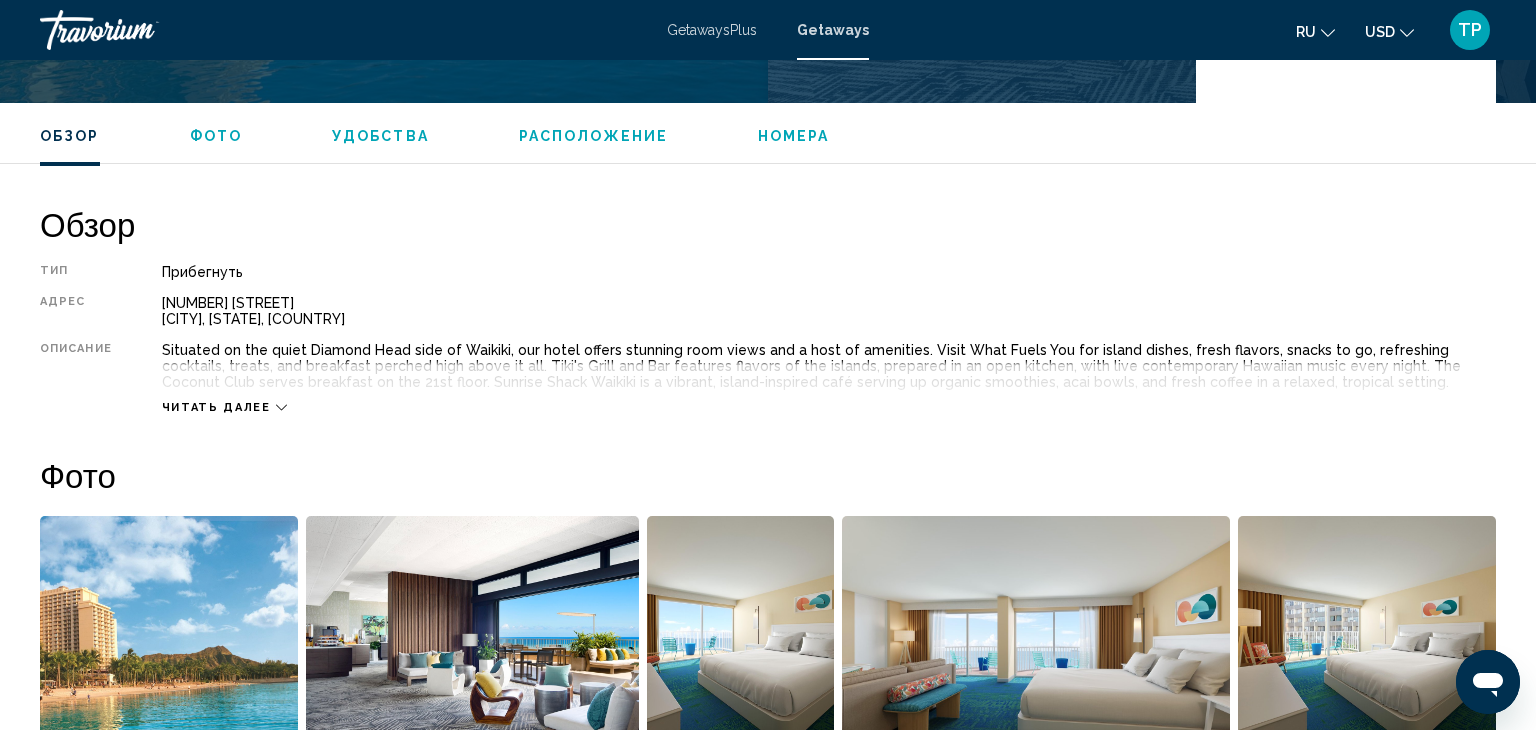 scroll, scrollTop: 600, scrollLeft: 0, axis: vertical 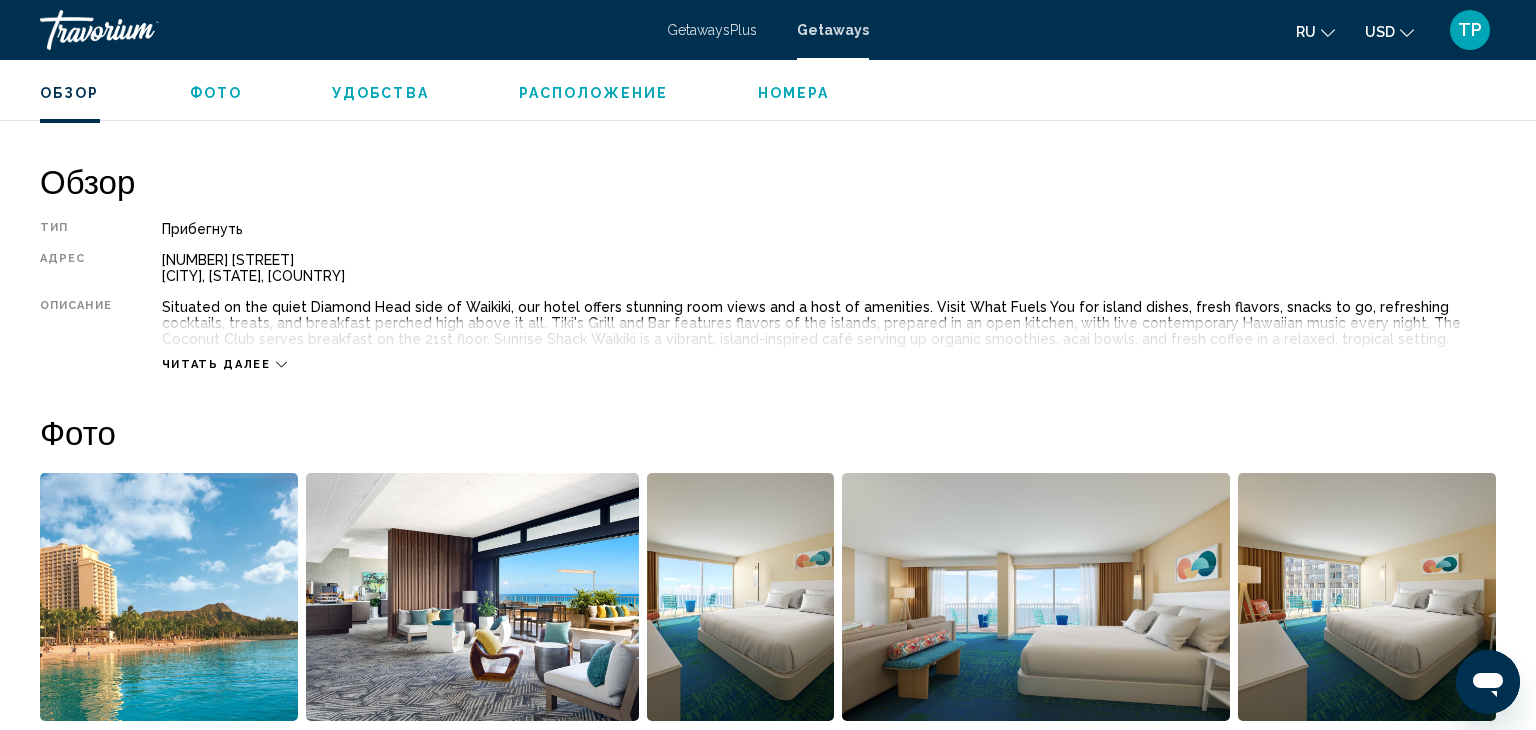 click on "Читать далее" at bounding box center [216, 364] 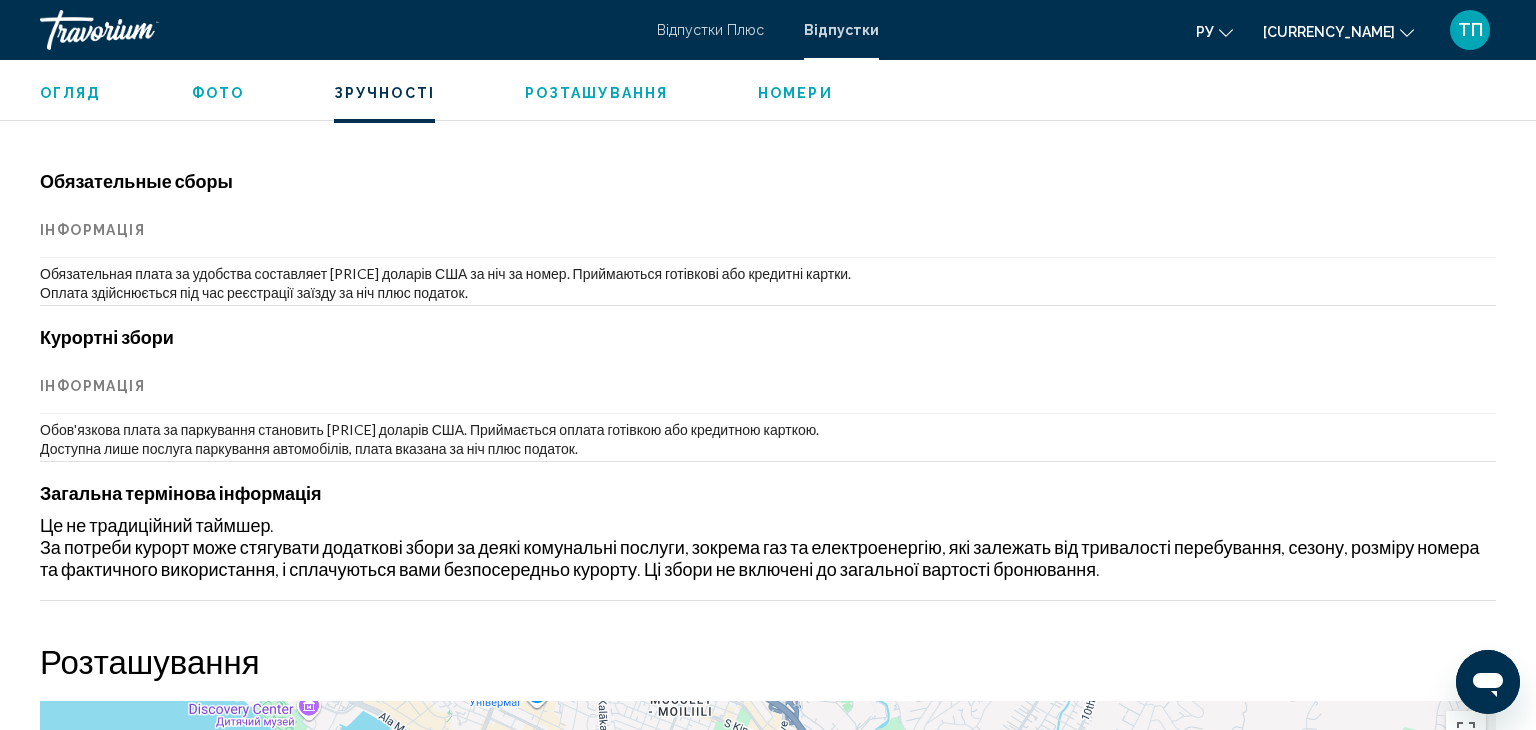 scroll, scrollTop: 1616, scrollLeft: 0, axis: vertical 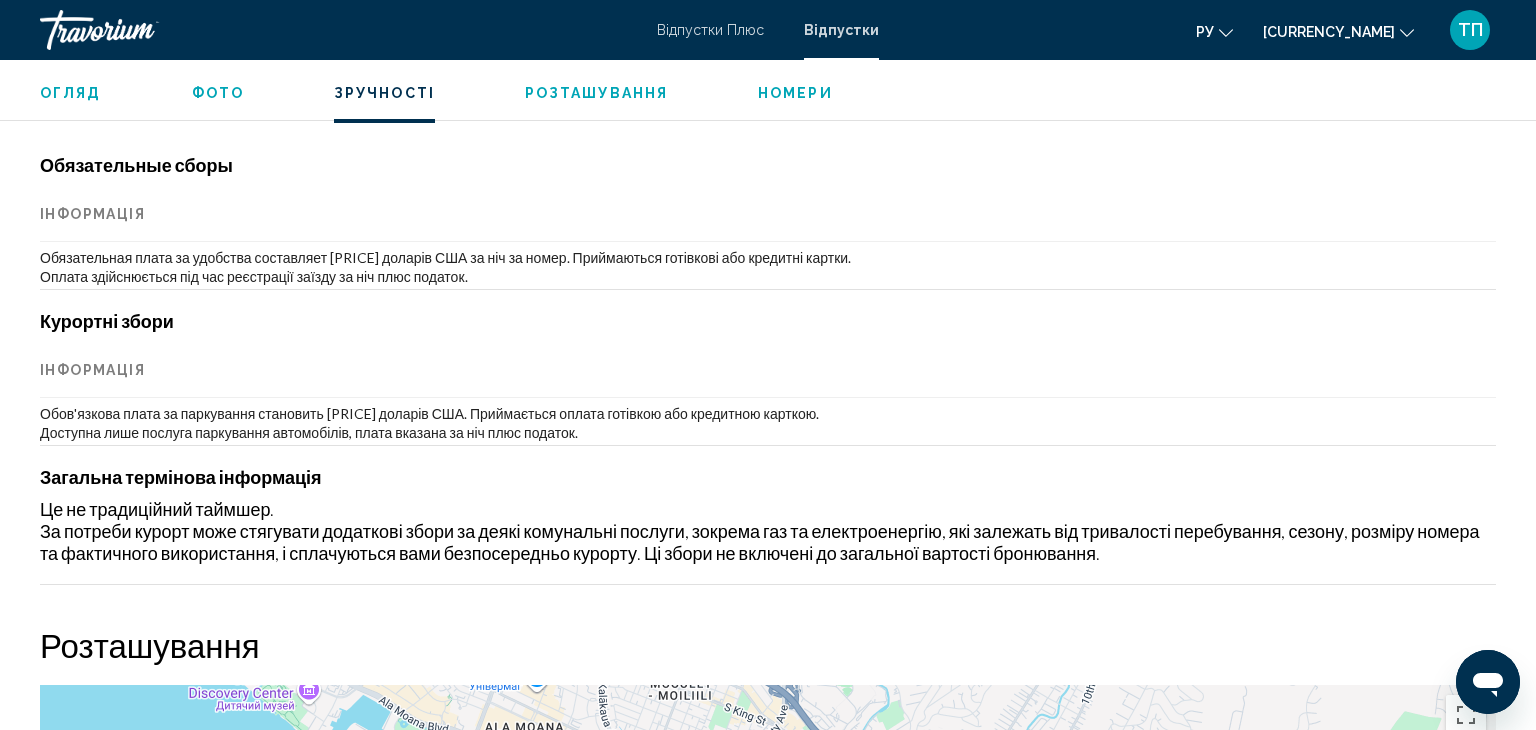 click on "Обязательные сборы" at bounding box center (768, 165) 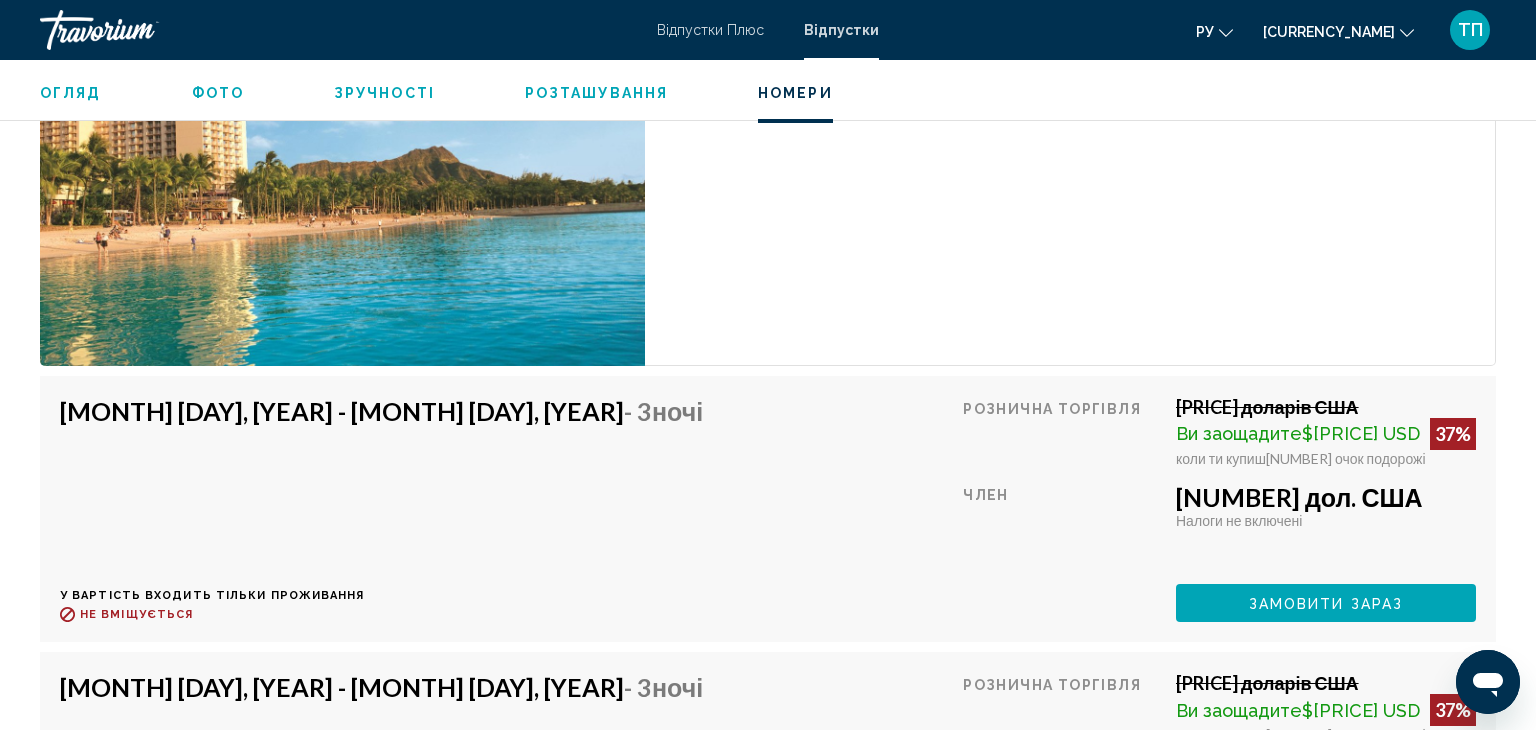 scroll, scrollTop: 3136, scrollLeft: 0, axis: vertical 